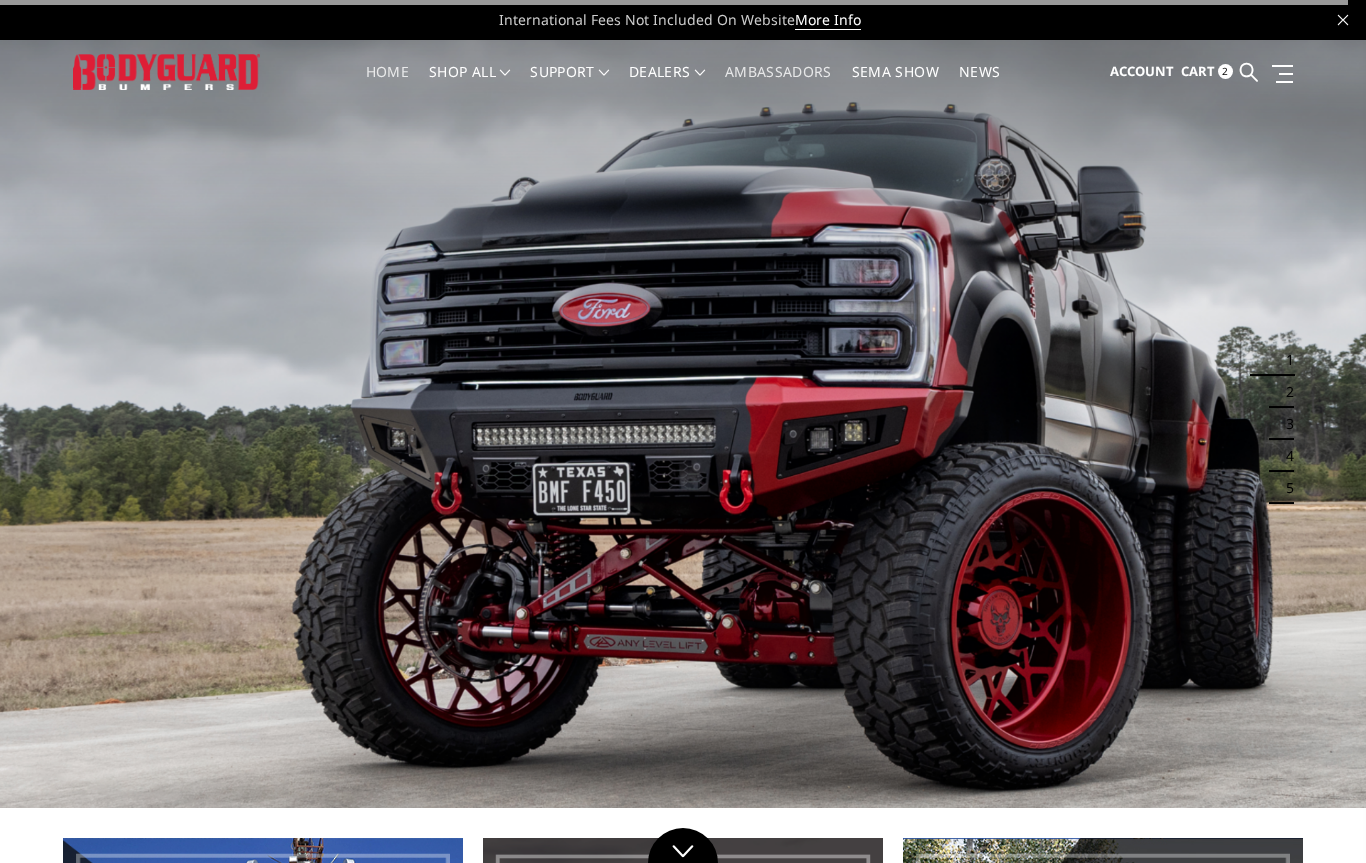scroll, scrollTop: 0, scrollLeft: 0, axis: both 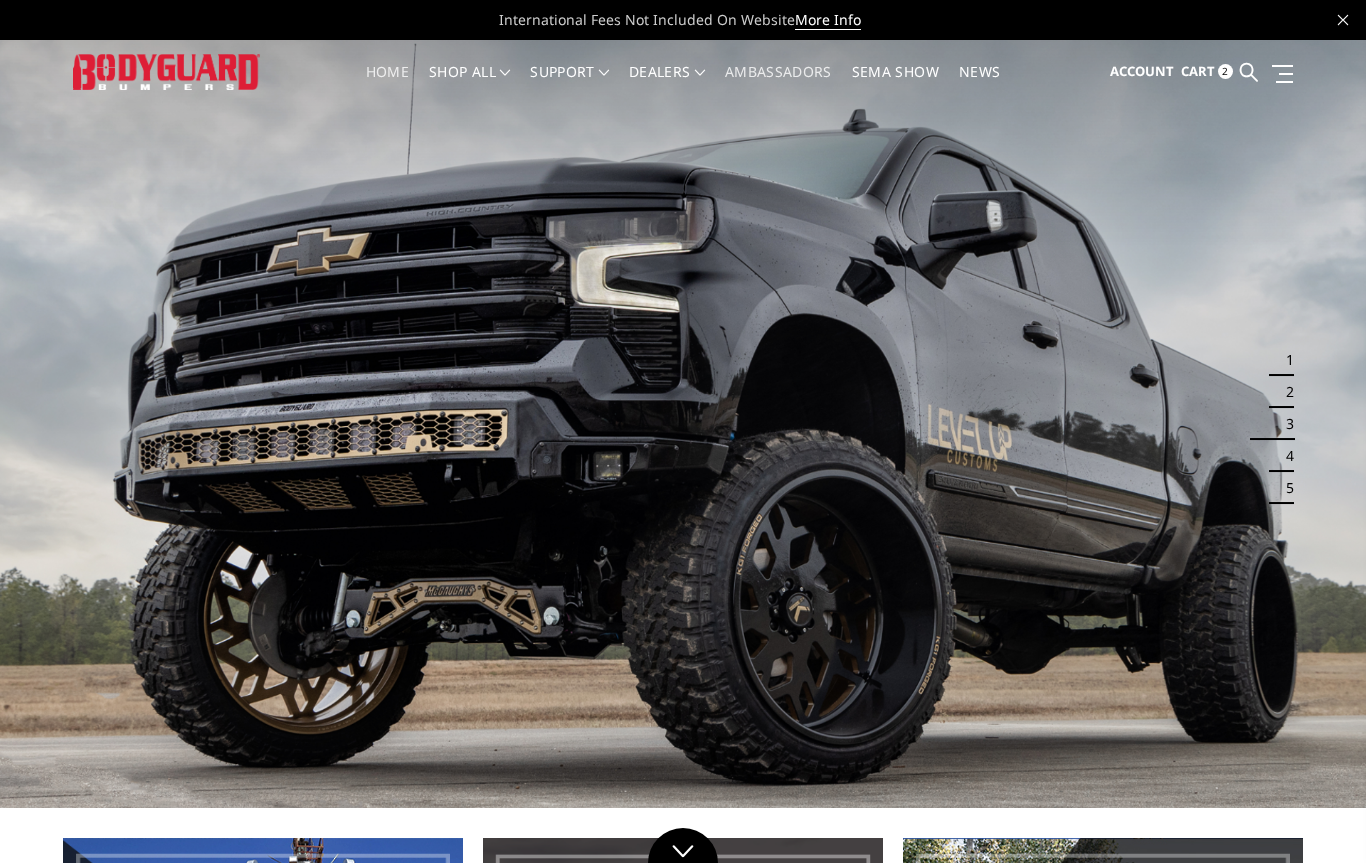 click on "Cart
2" at bounding box center [1207, 72] 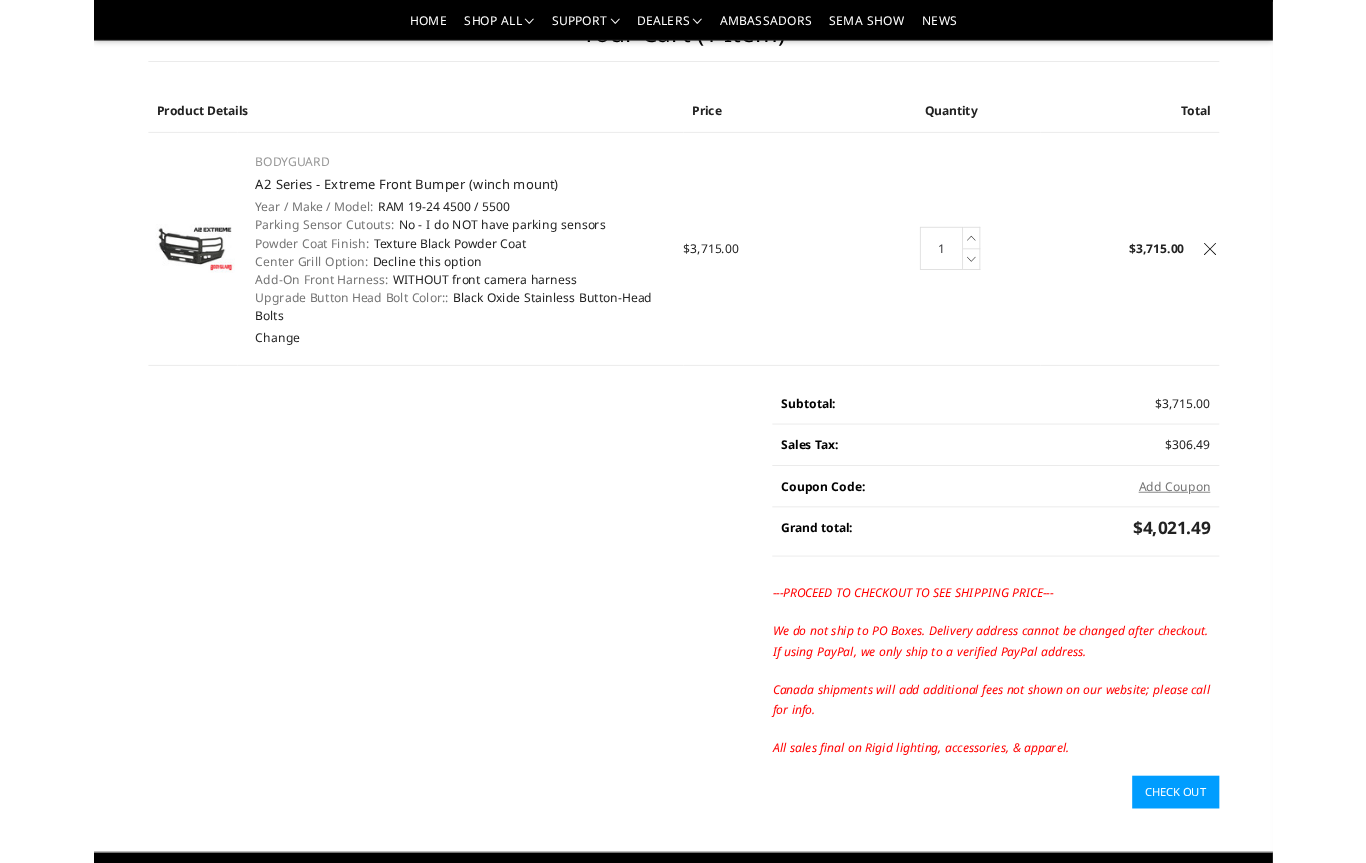 scroll, scrollTop: 0, scrollLeft: 0, axis: both 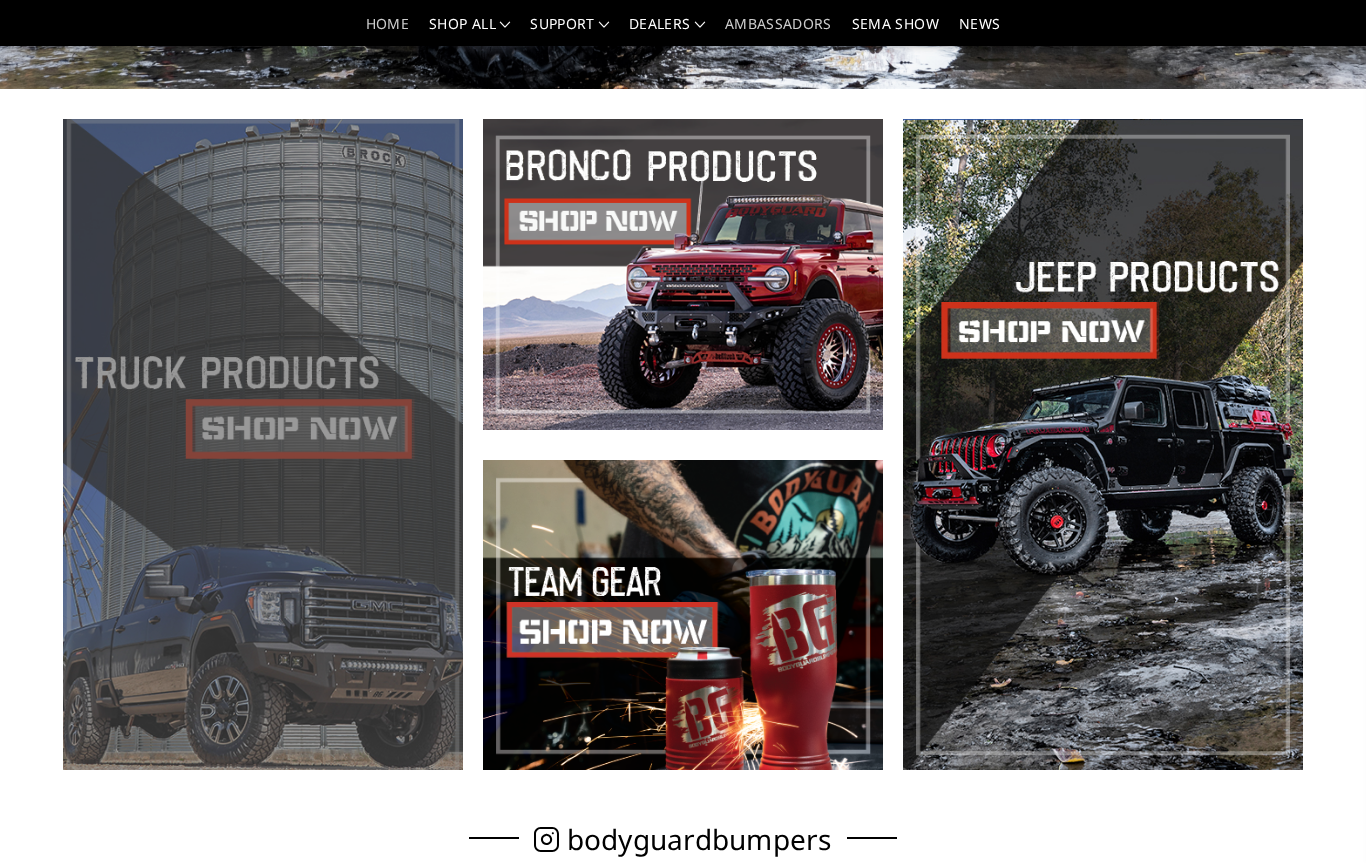 click at bounding box center (263, 444) 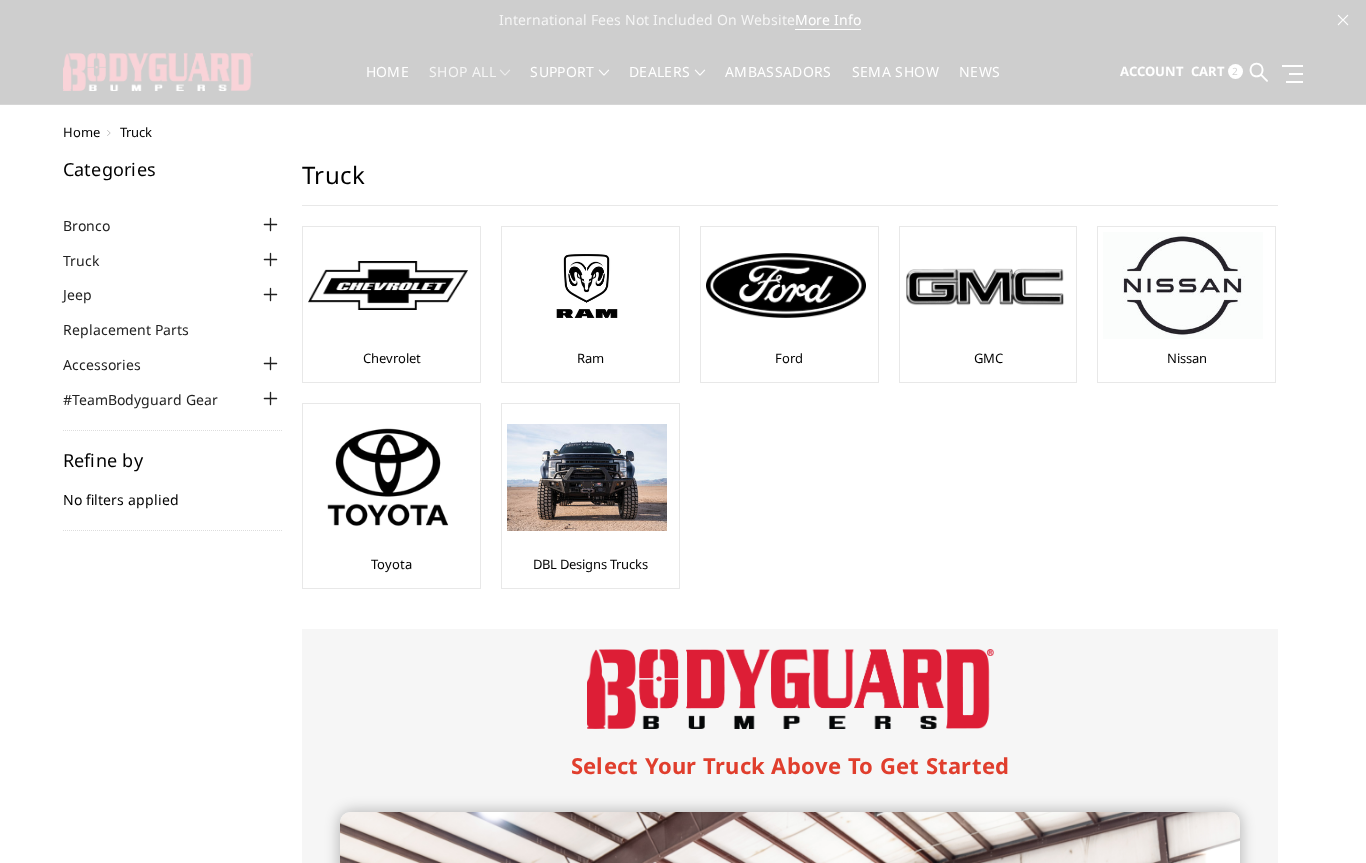 scroll, scrollTop: 0, scrollLeft: 0, axis: both 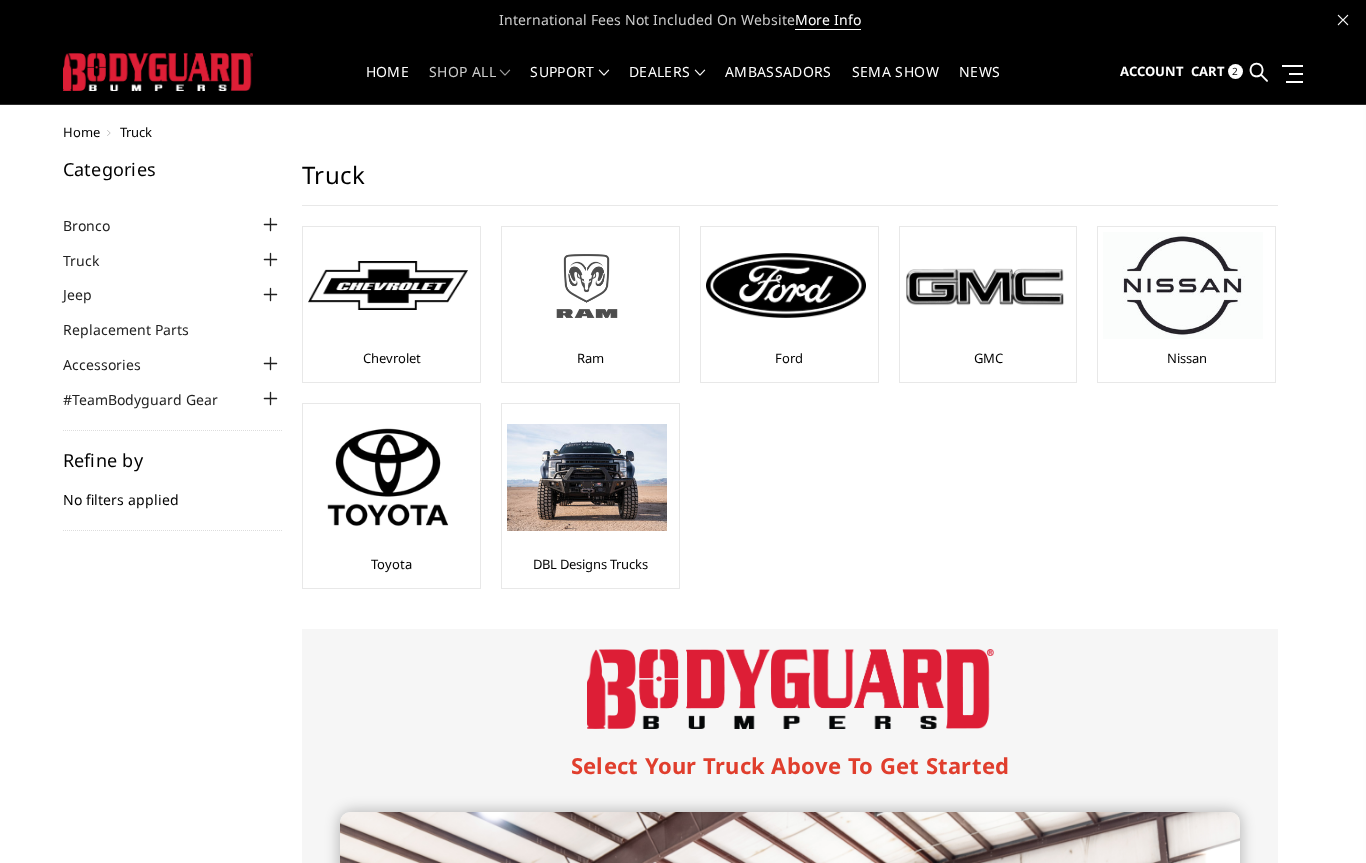 click at bounding box center (587, 286) 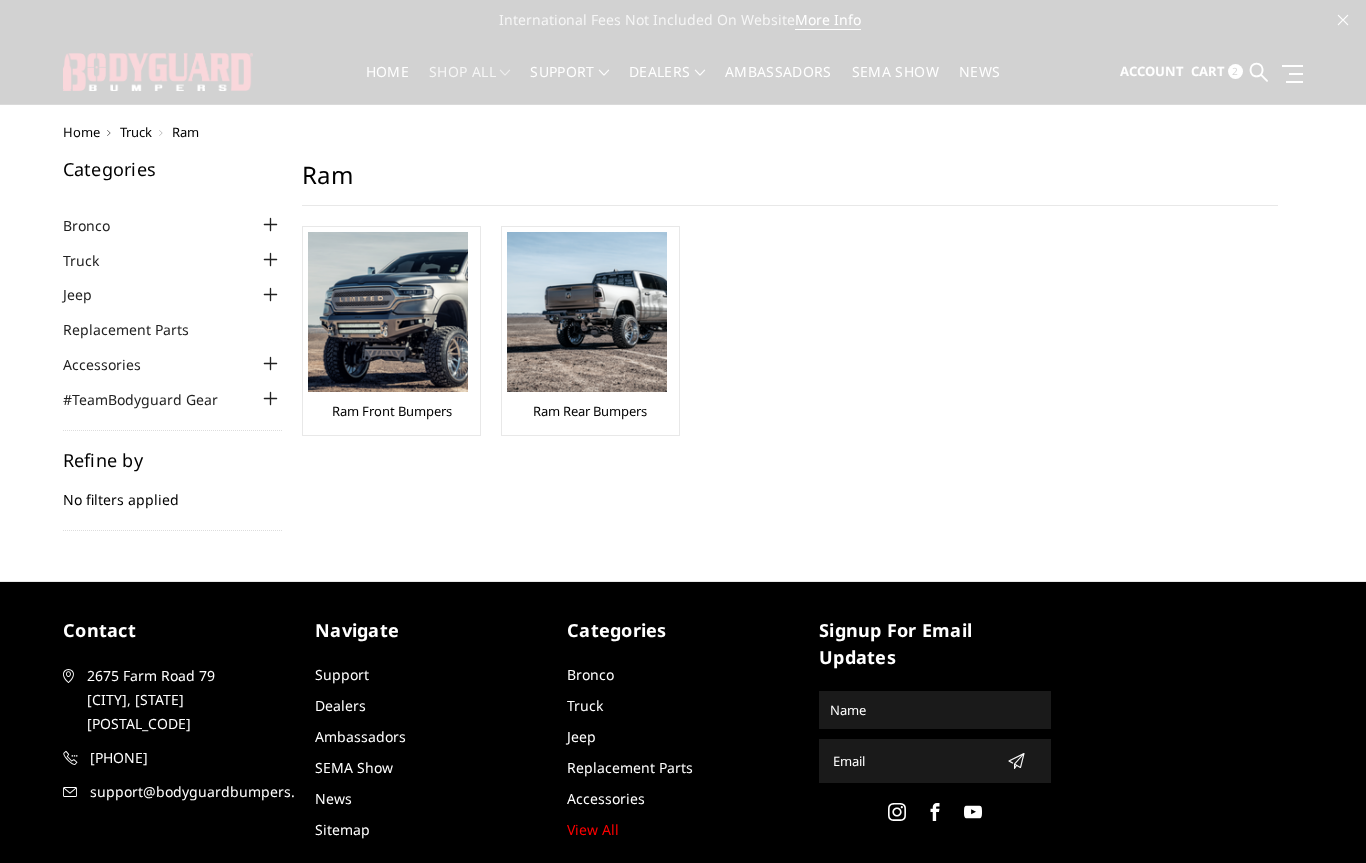 scroll, scrollTop: 0, scrollLeft: 0, axis: both 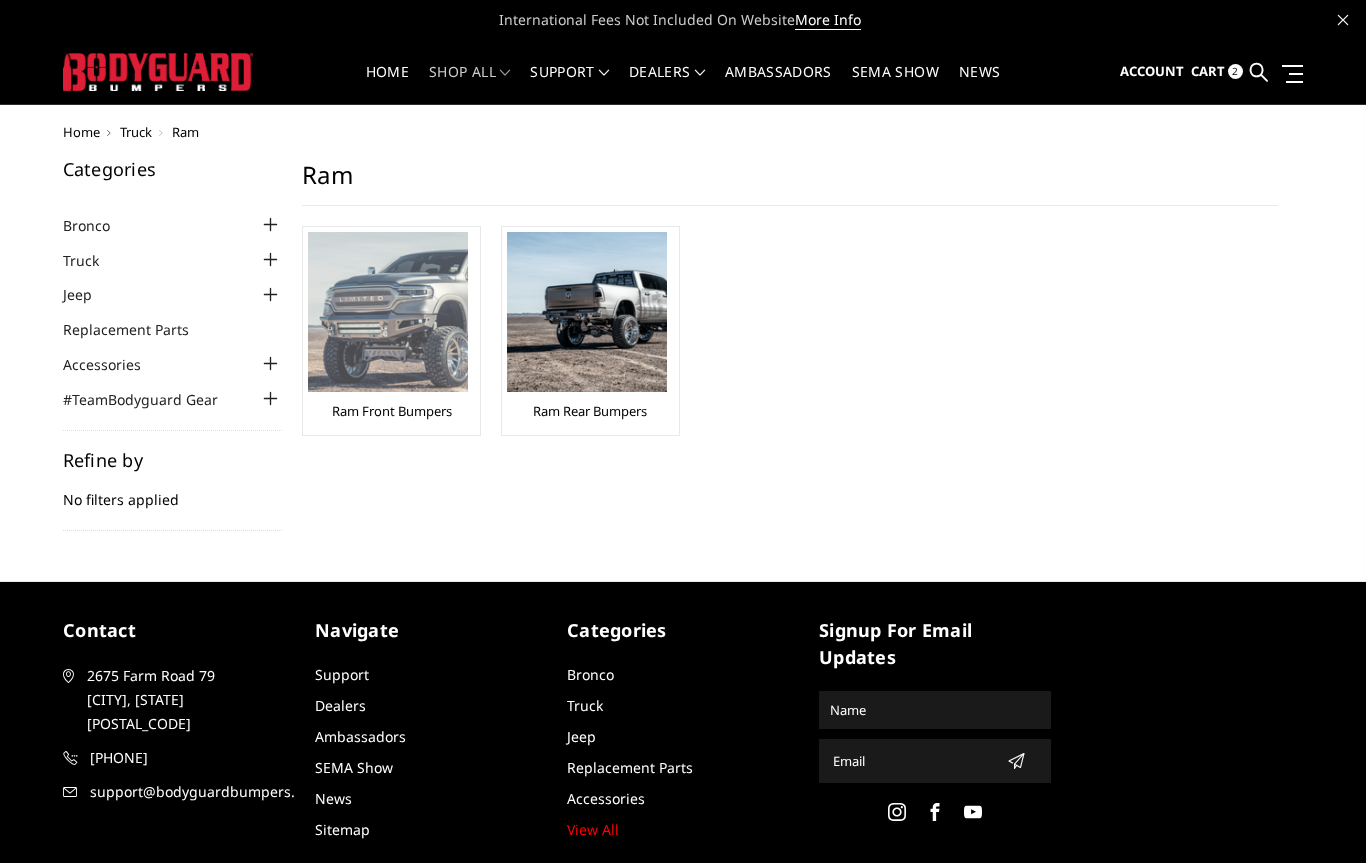 click at bounding box center (388, 312) 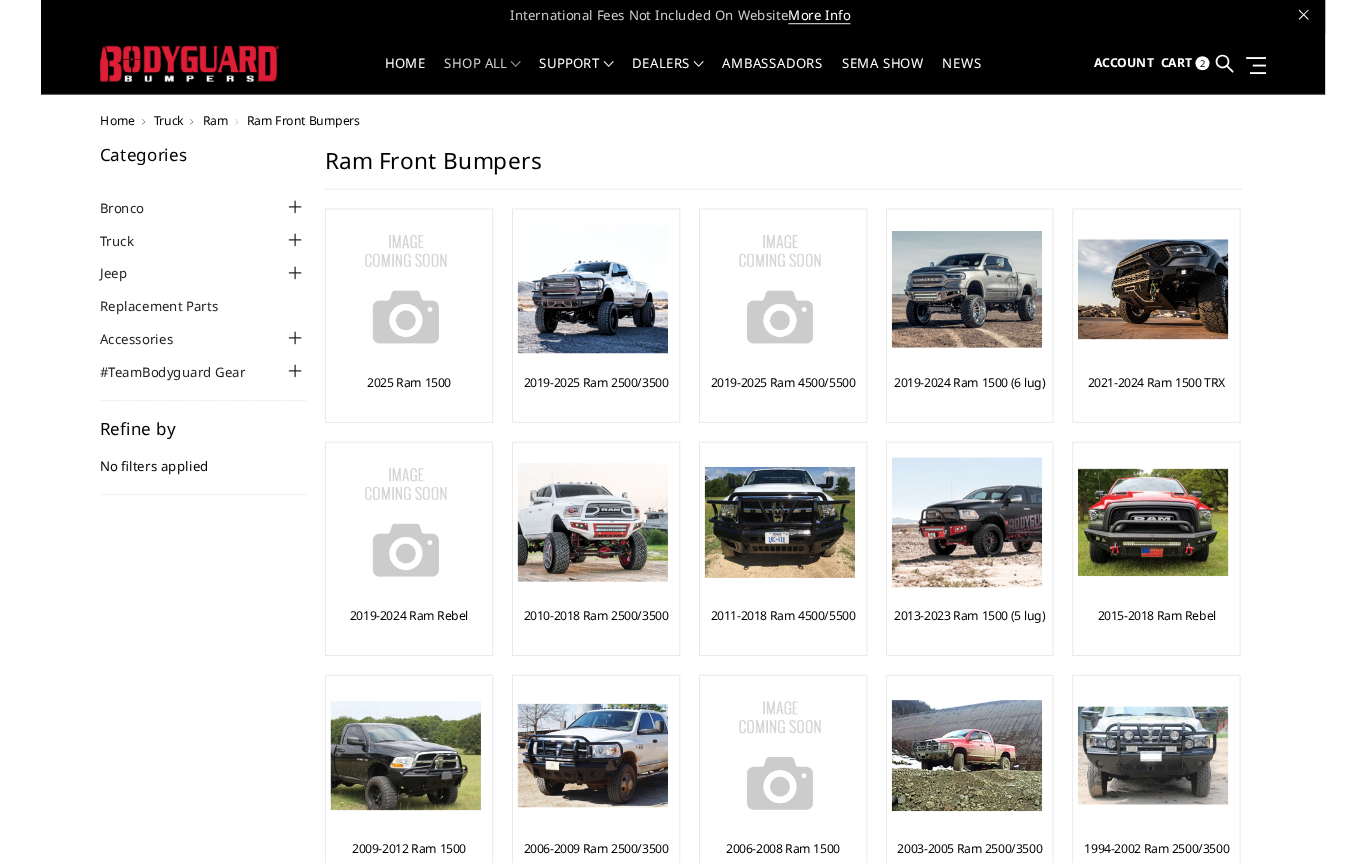 scroll, scrollTop: 27, scrollLeft: 0, axis: vertical 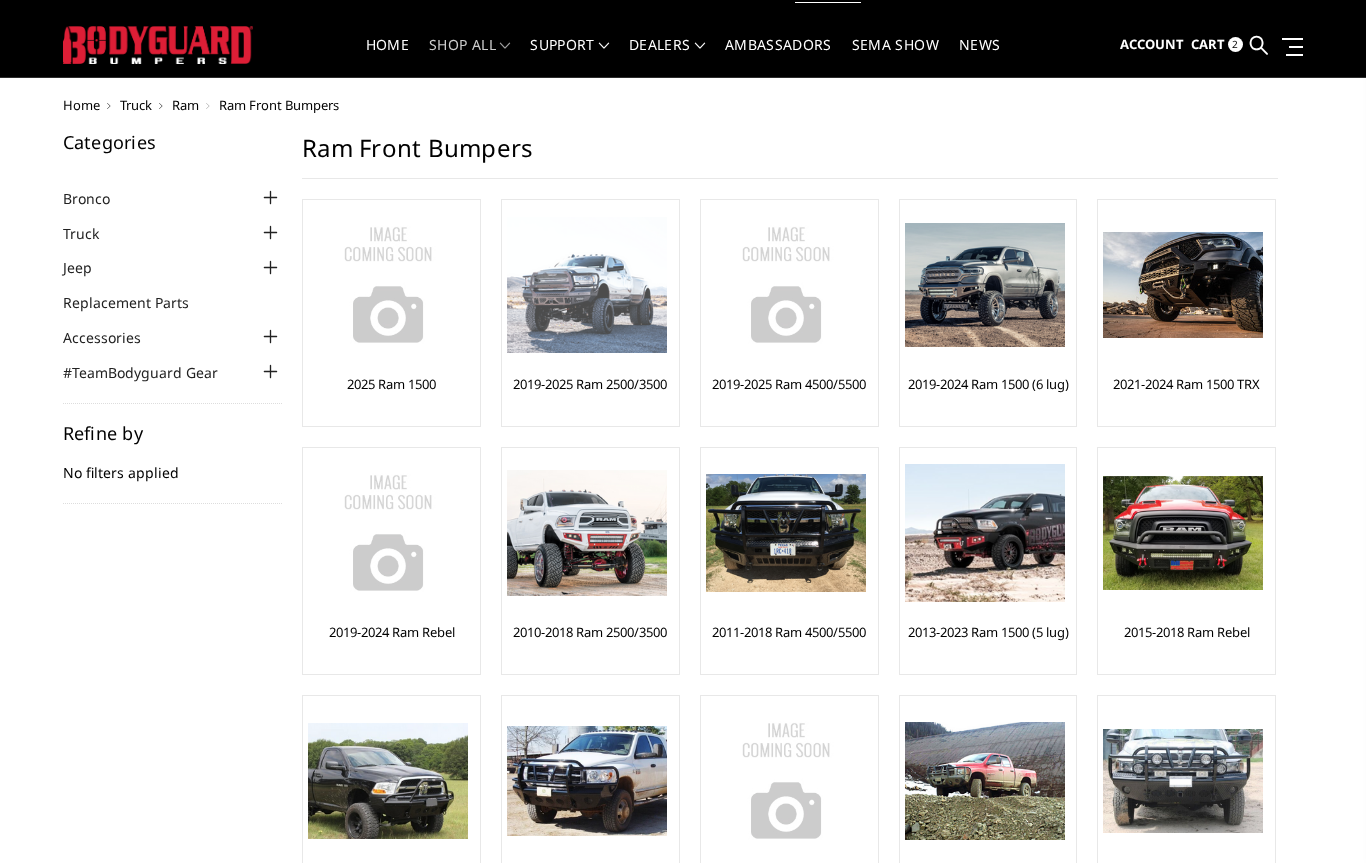 click at bounding box center [587, 285] 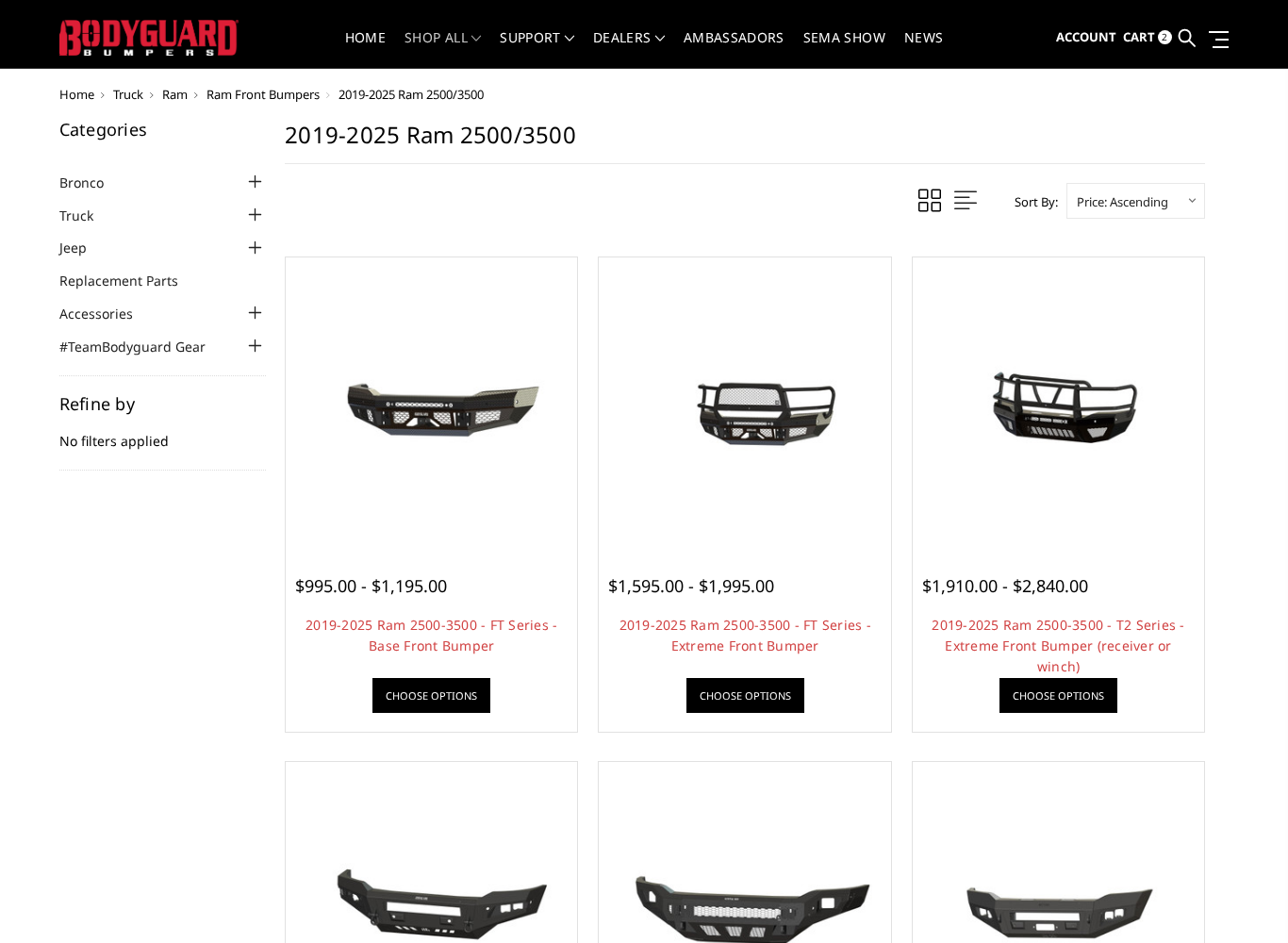 scroll, scrollTop: 31, scrollLeft: 0, axis: vertical 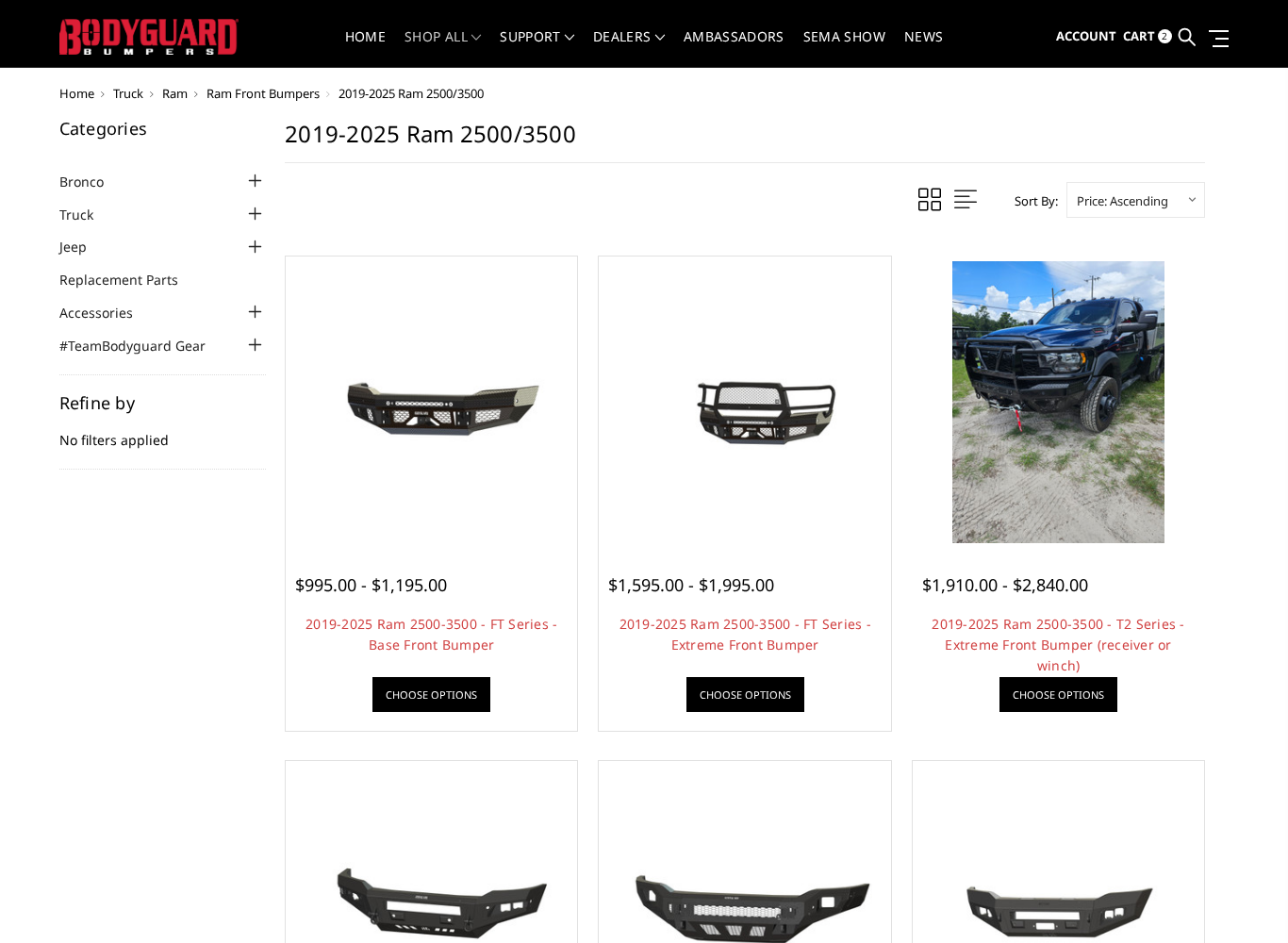 click at bounding box center (1058, 402) 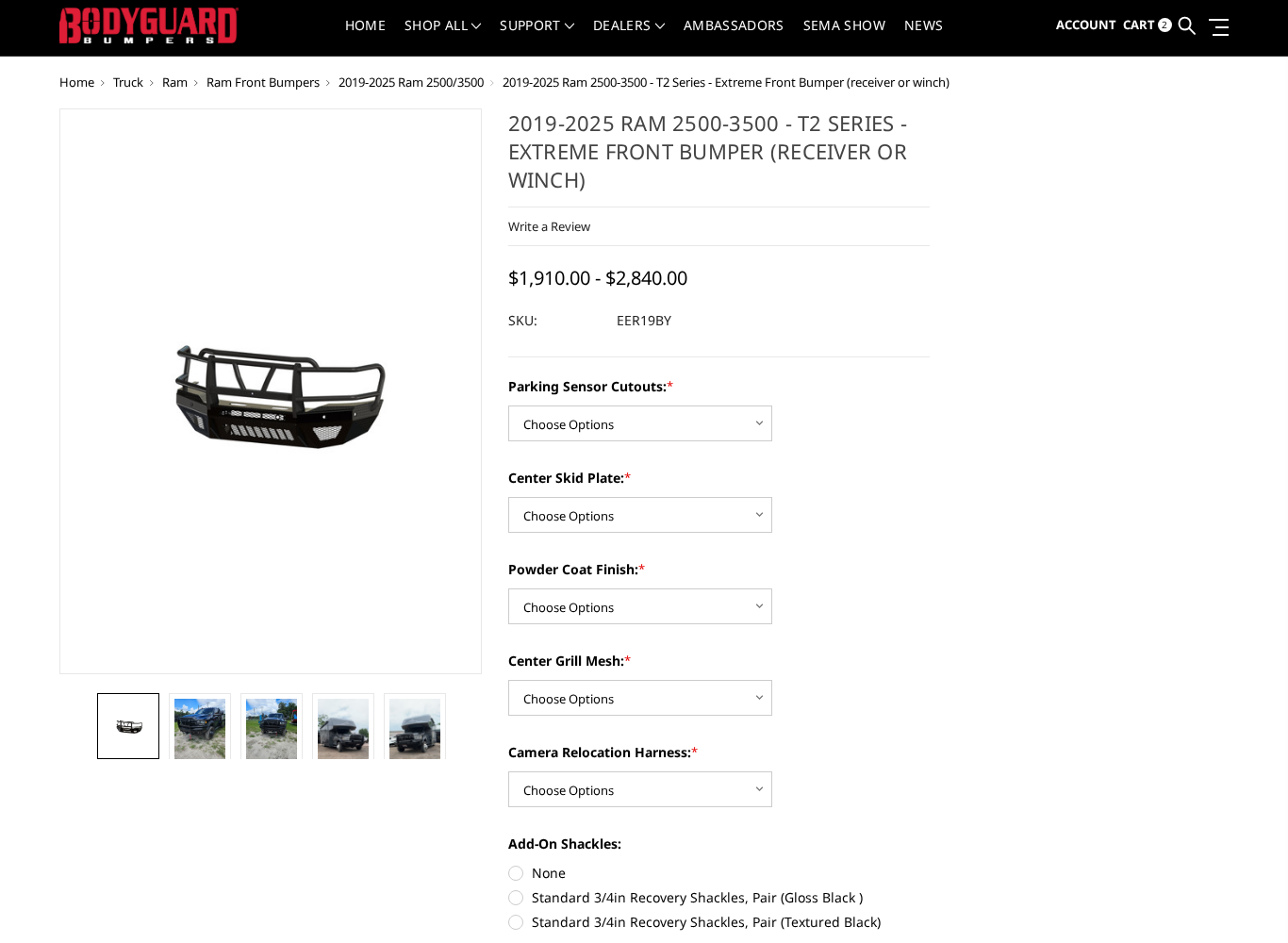scroll, scrollTop: 51, scrollLeft: 0, axis: vertical 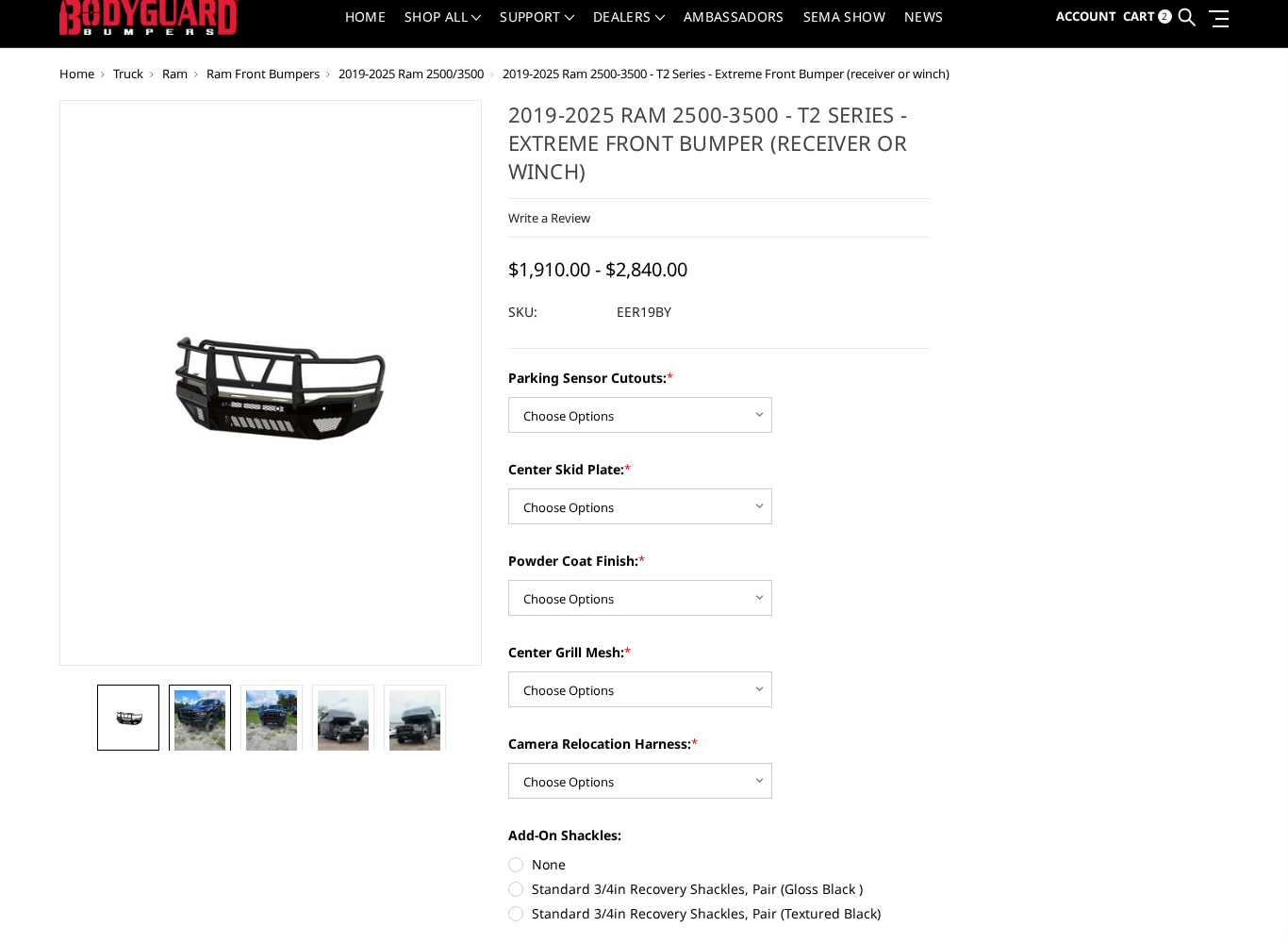 click at bounding box center [200, 724] 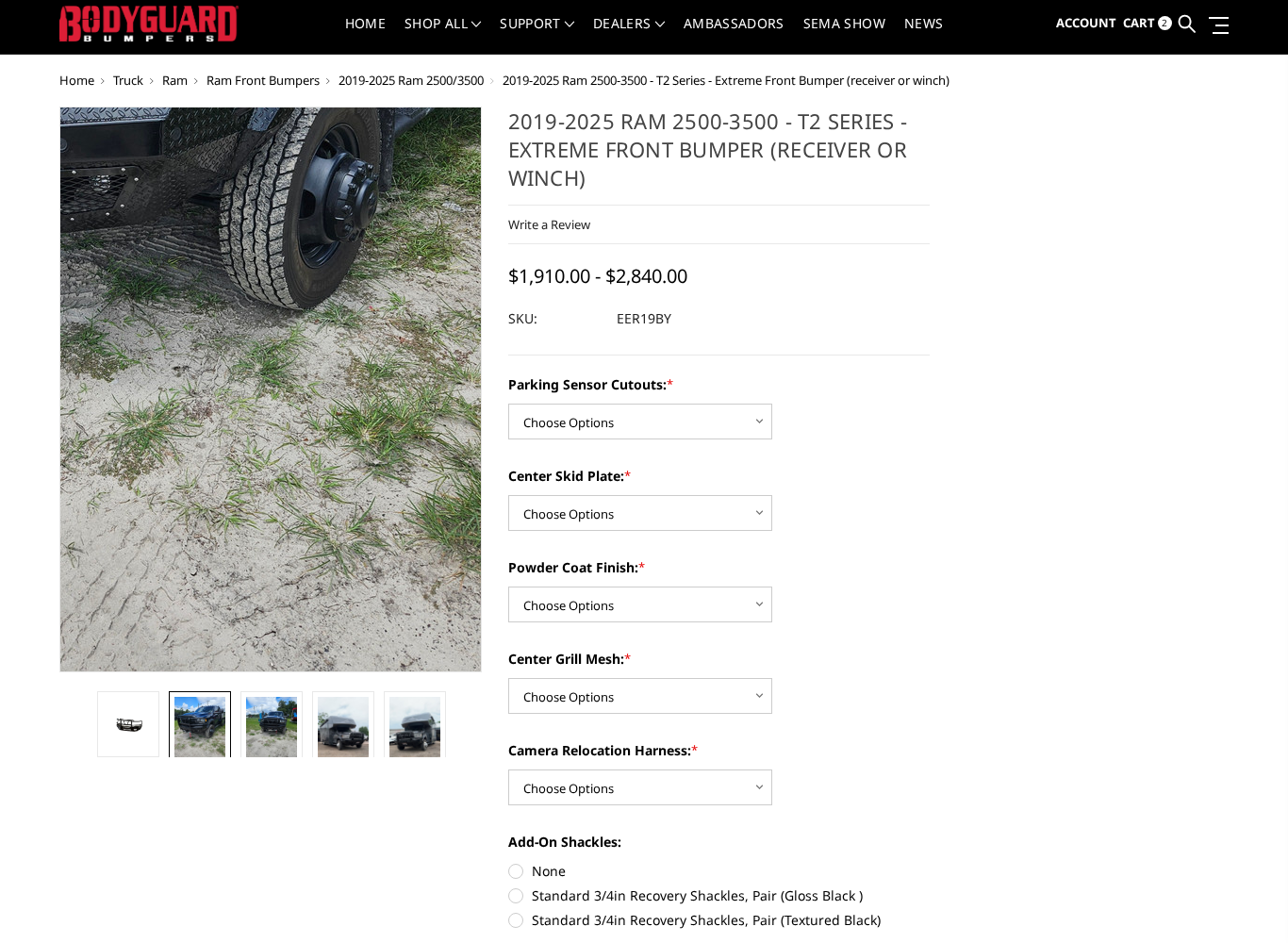 scroll, scrollTop: 44, scrollLeft: 0, axis: vertical 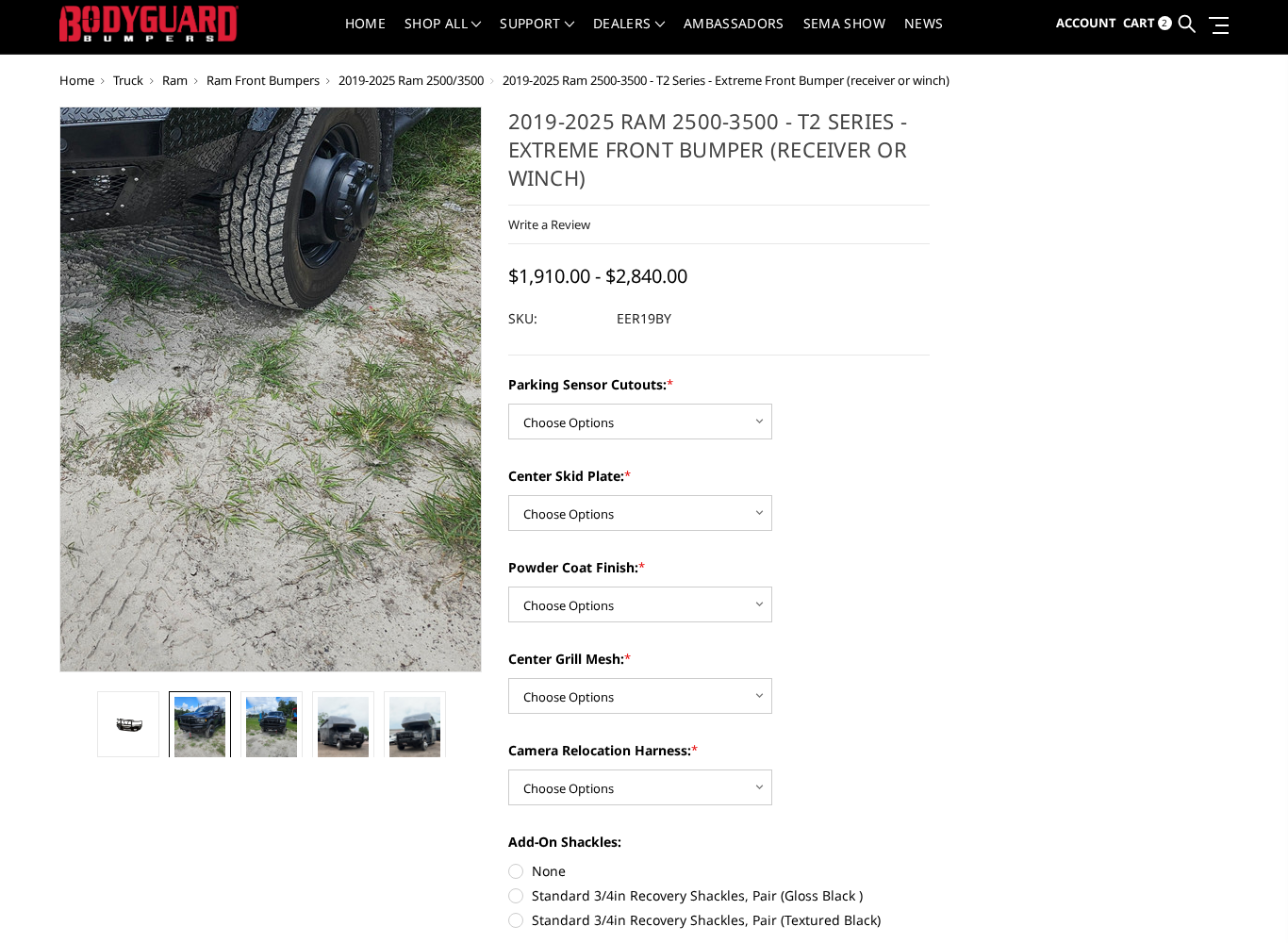 click at bounding box center (126, 183) 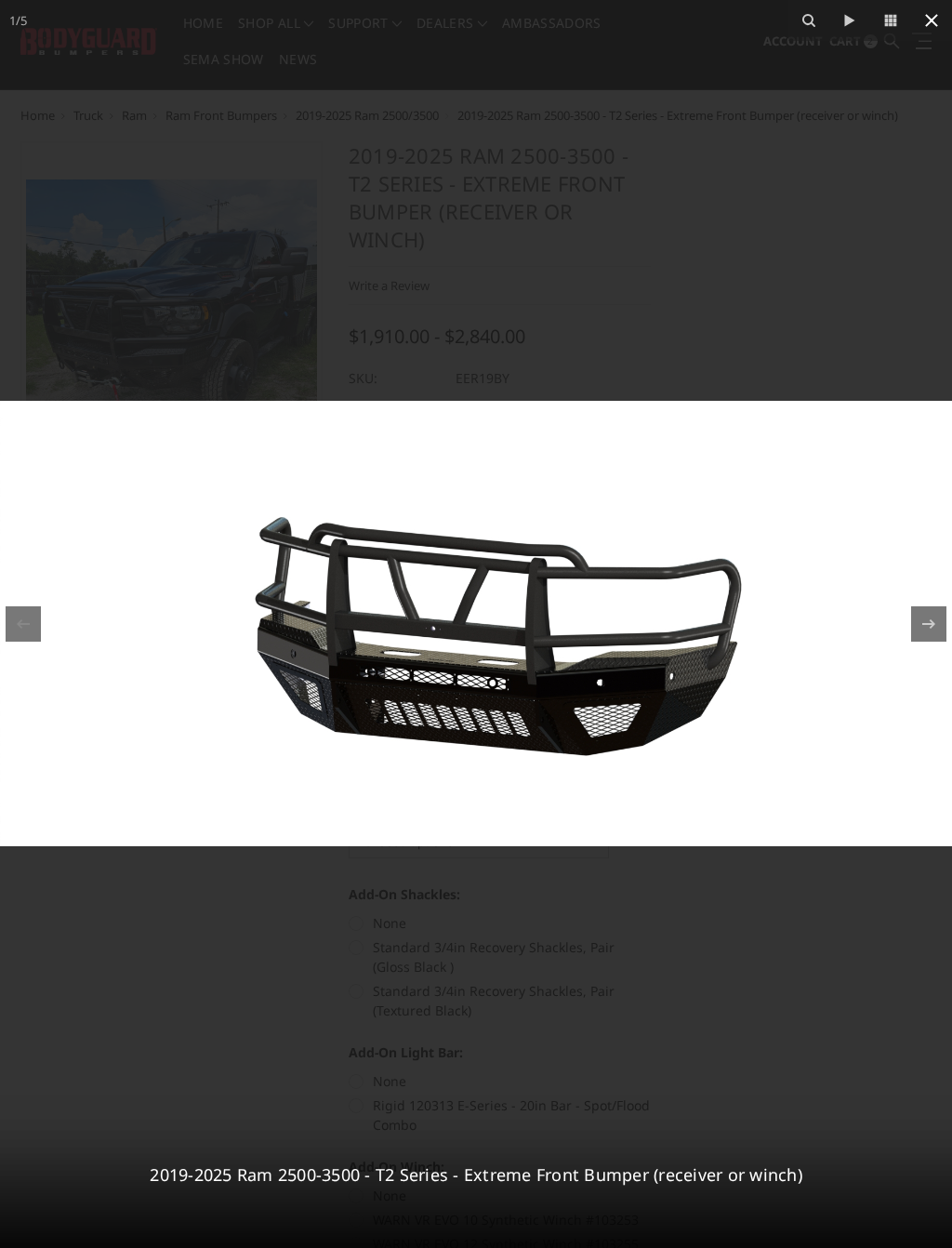 click 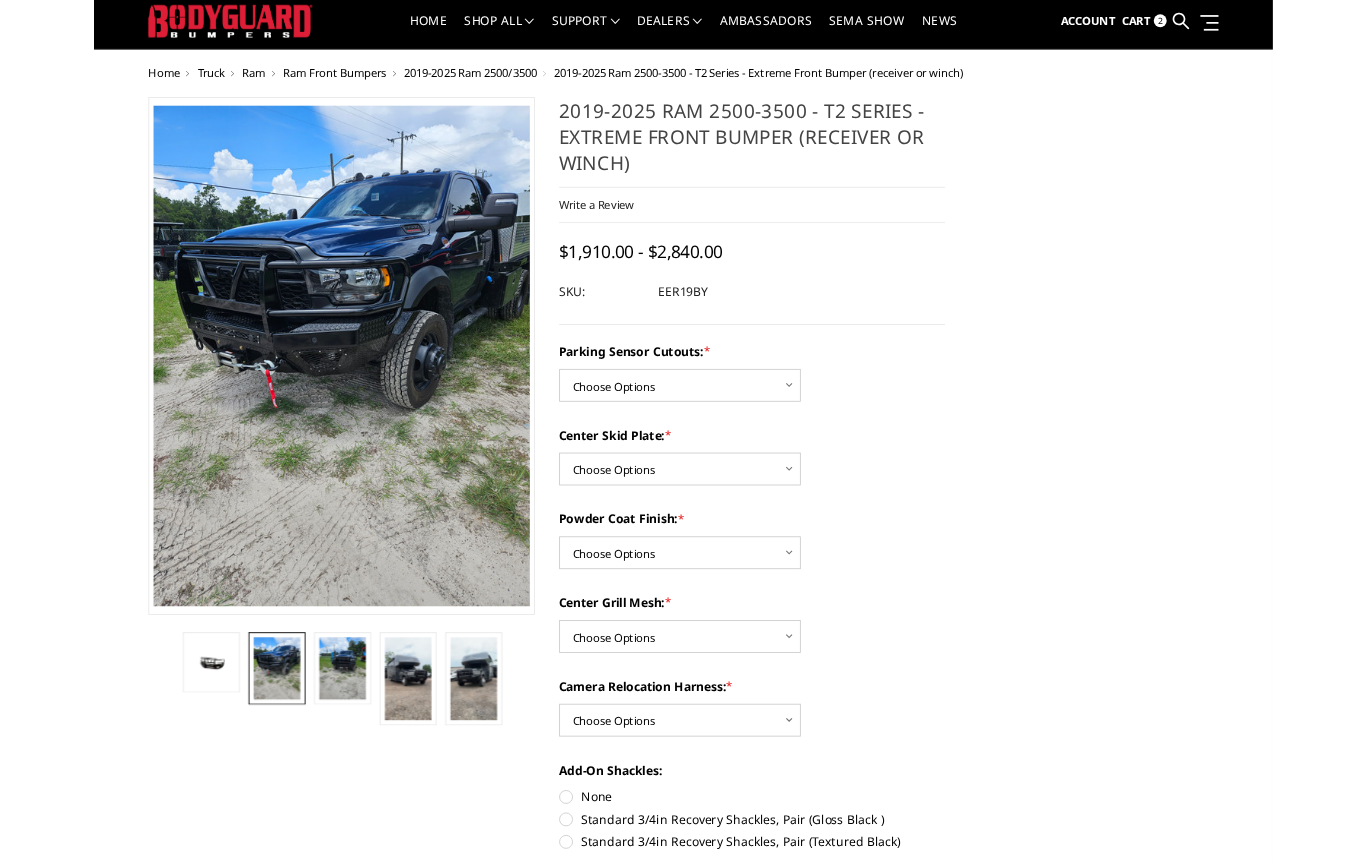scroll, scrollTop: 0, scrollLeft: 0, axis: both 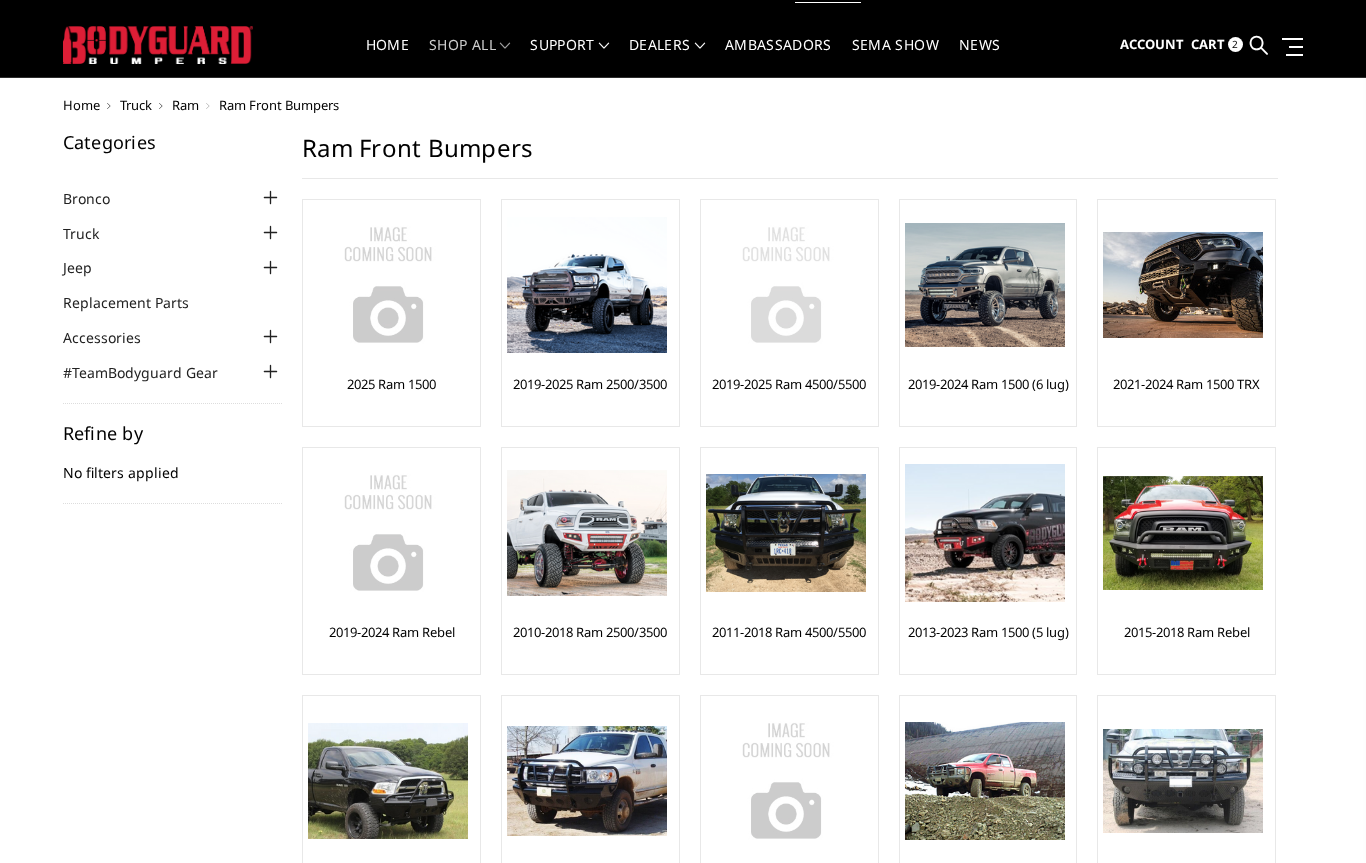 click on "2019-2025 Ram 4500/5500" at bounding box center [789, 393] 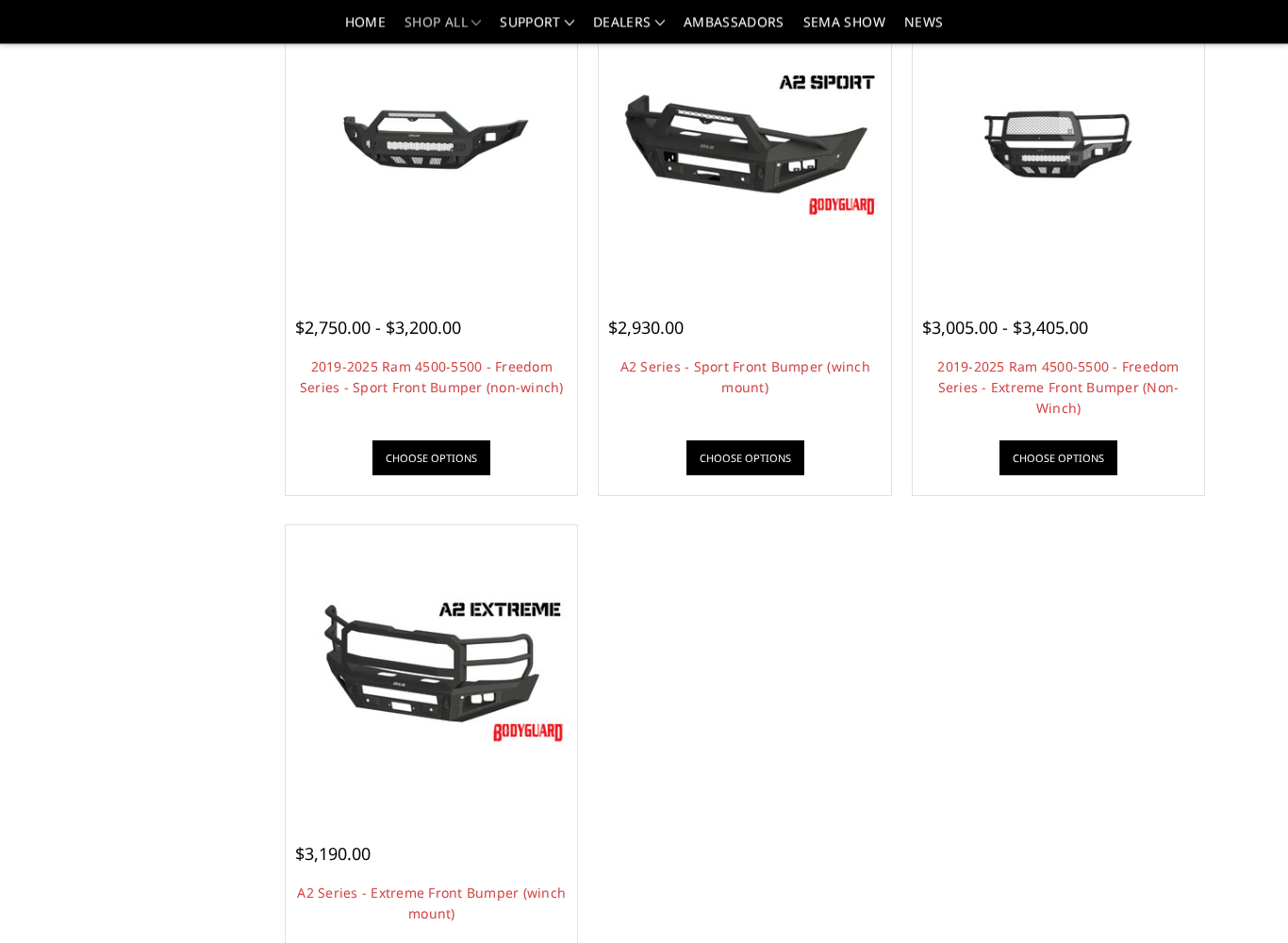 scroll, scrollTop: 1245, scrollLeft: 0, axis: vertical 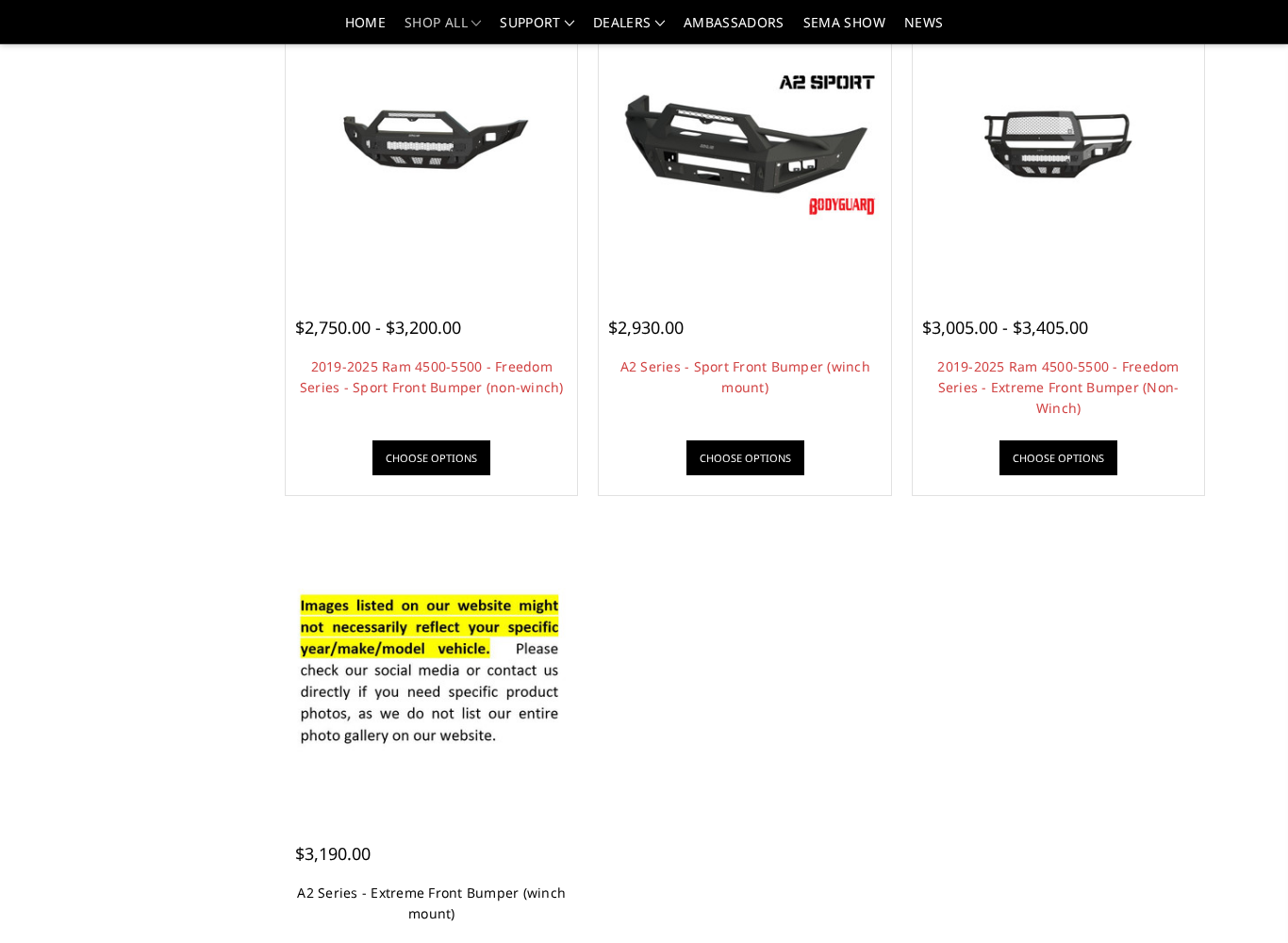 click on "A2 Series - Extreme Front Bumper (winch mount)" at bounding box center (431, 902) 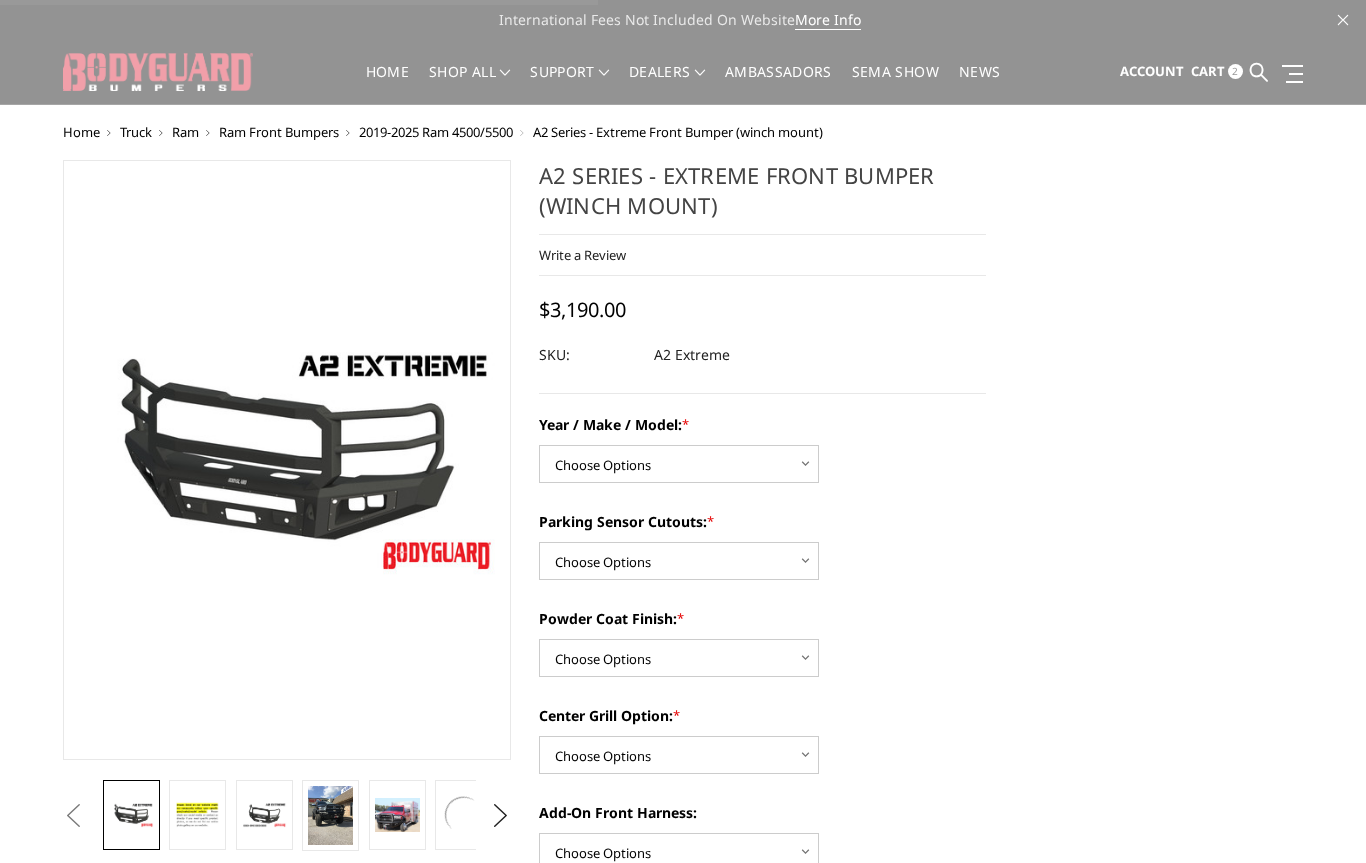 scroll, scrollTop: 0, scrollLeft: 0, axis: both 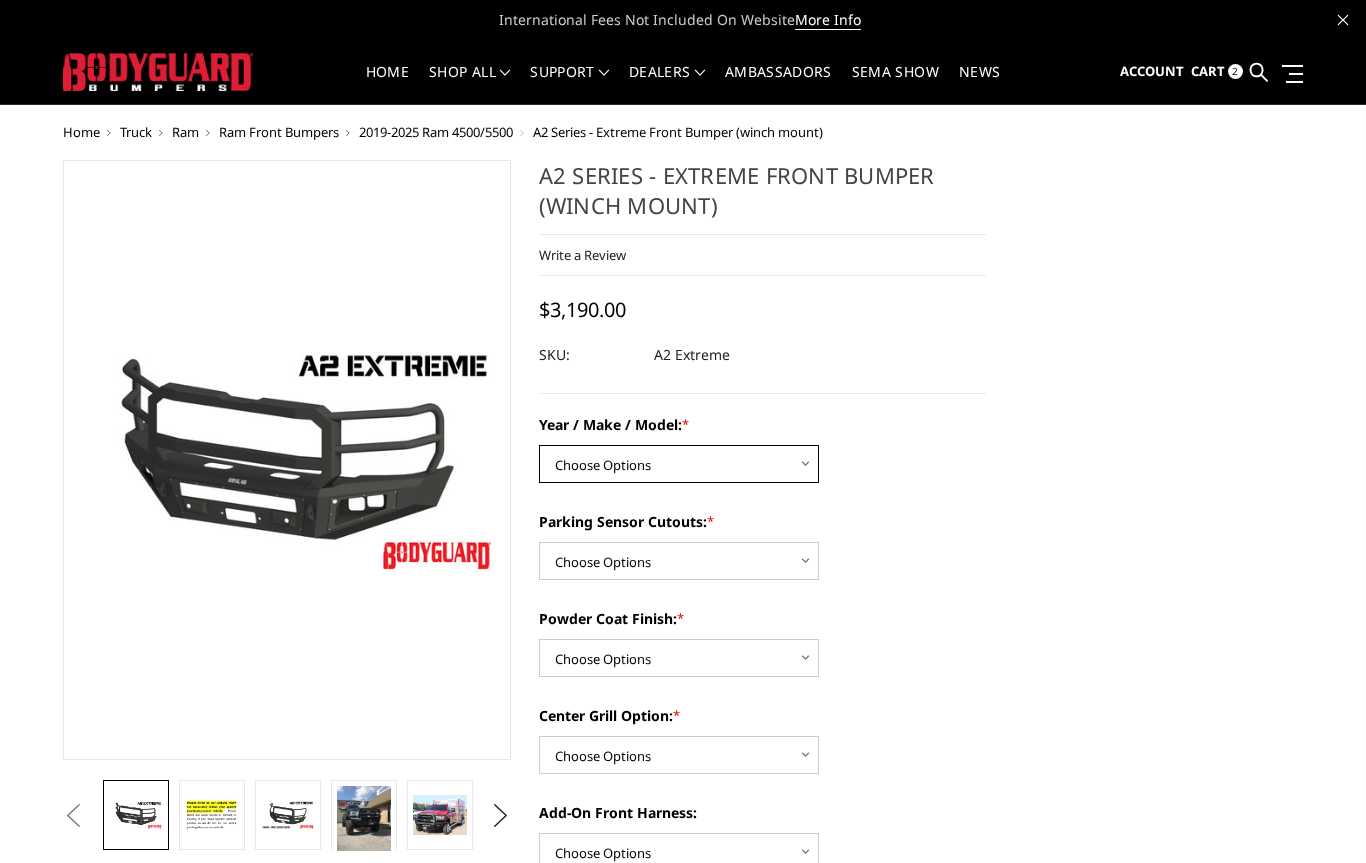 click on "Choose Options
Chevrolet 20-23  2500 / 3500
Ford 17-22  F250 / F350
Ford 17-22  F450 / F550
GMC 20-23  2500 / 3500
RAM 19-24  2500 / 3500
RAM 19-24  4500 / 5500" at bounding box center [679, 464] 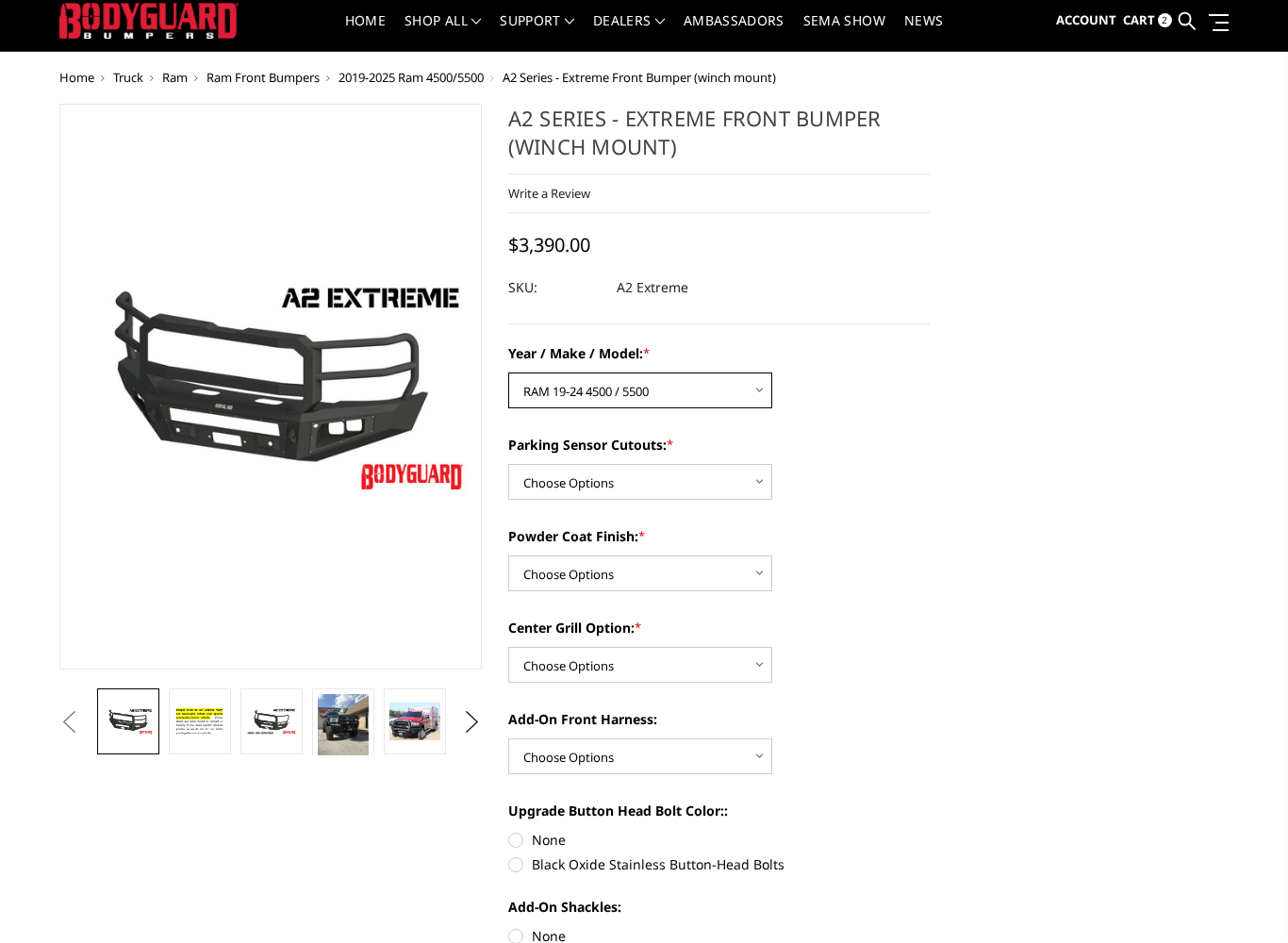 scroll, scrollTop: 48, scrollLeft: 0, axis: vertical 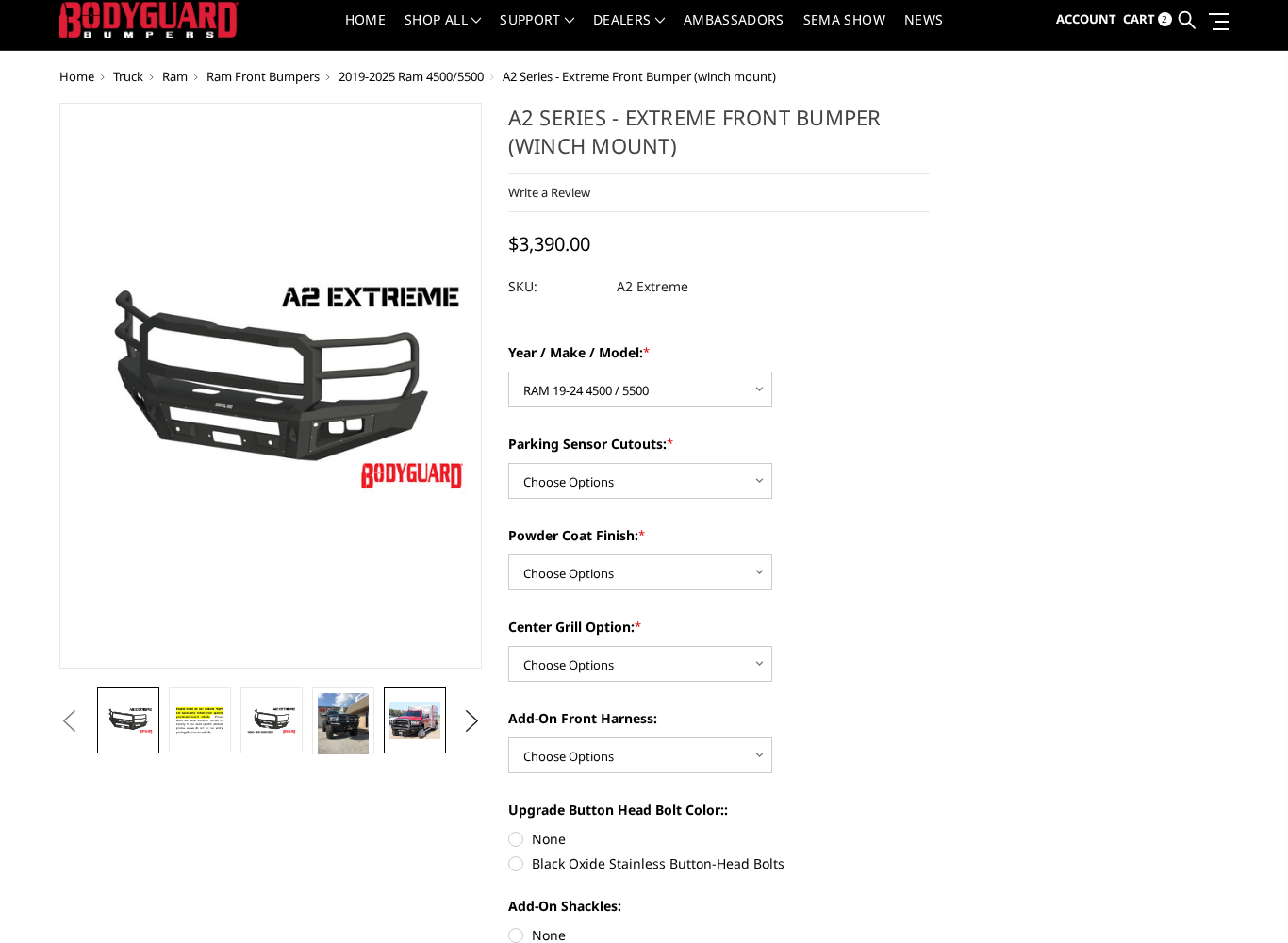 click at bounding box center (415, 720) 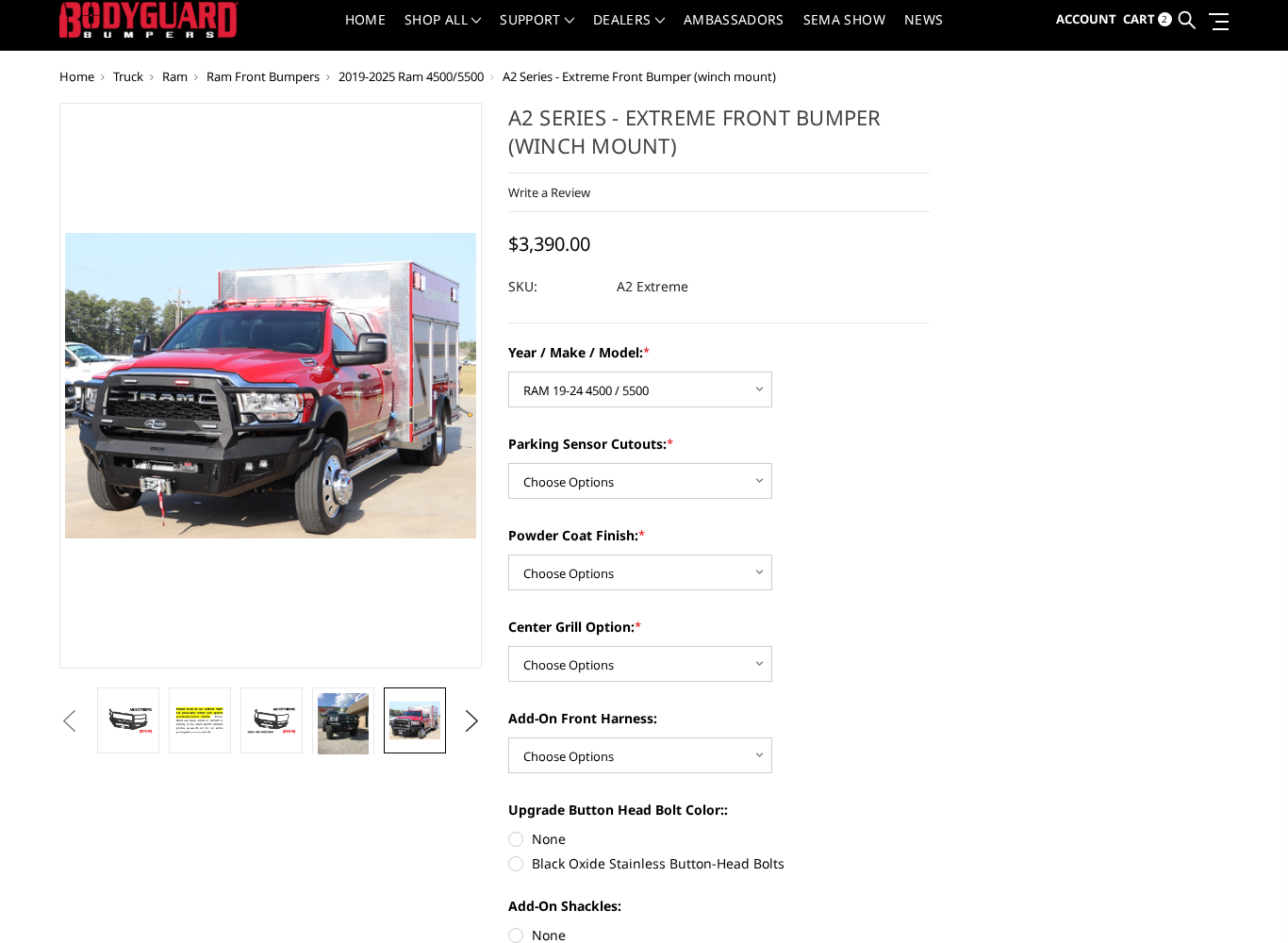 scroll, scrollTop: 58, scrollLeft: 0, axis: vertical 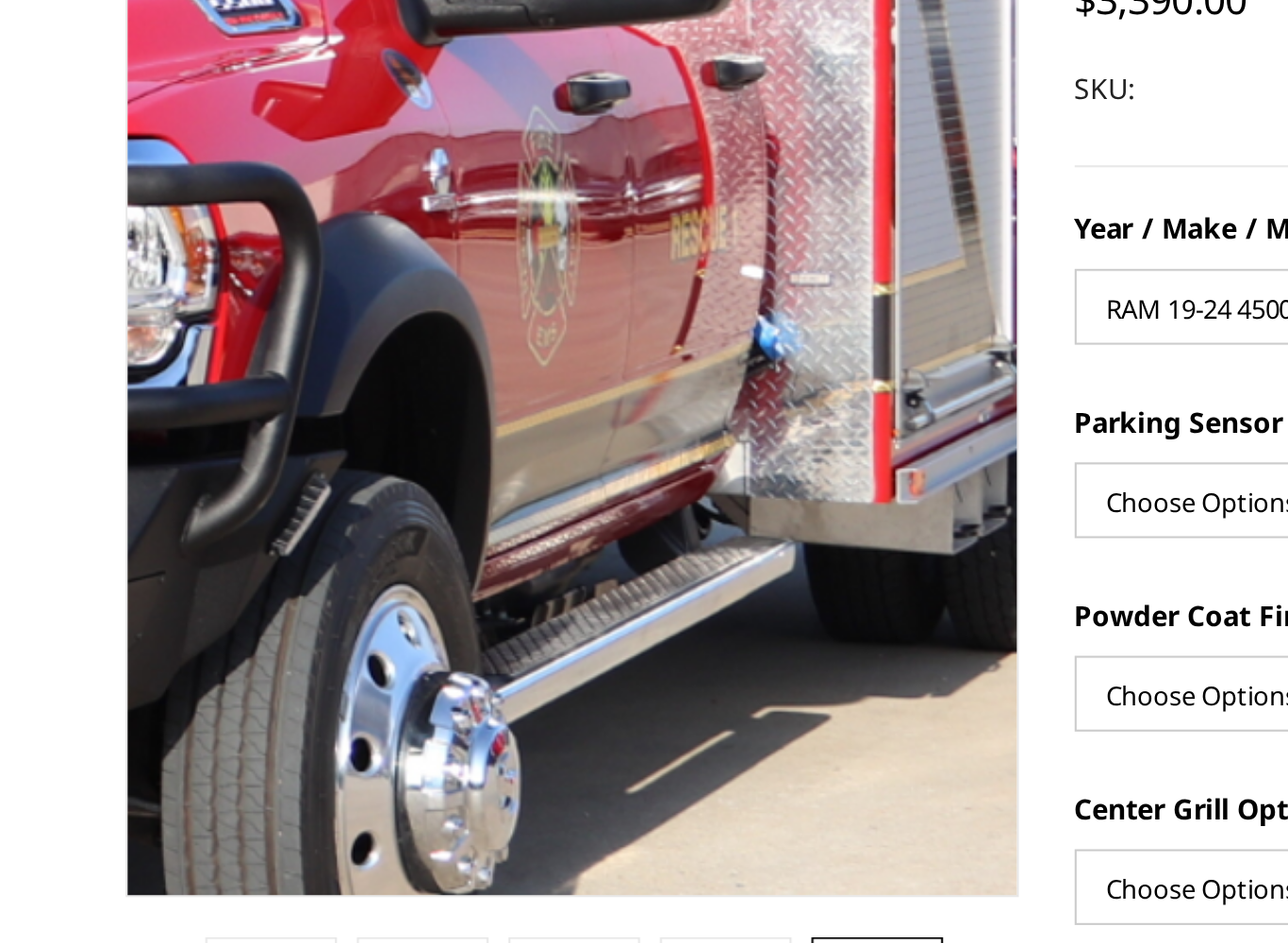 click at bounding box center [5, 251] 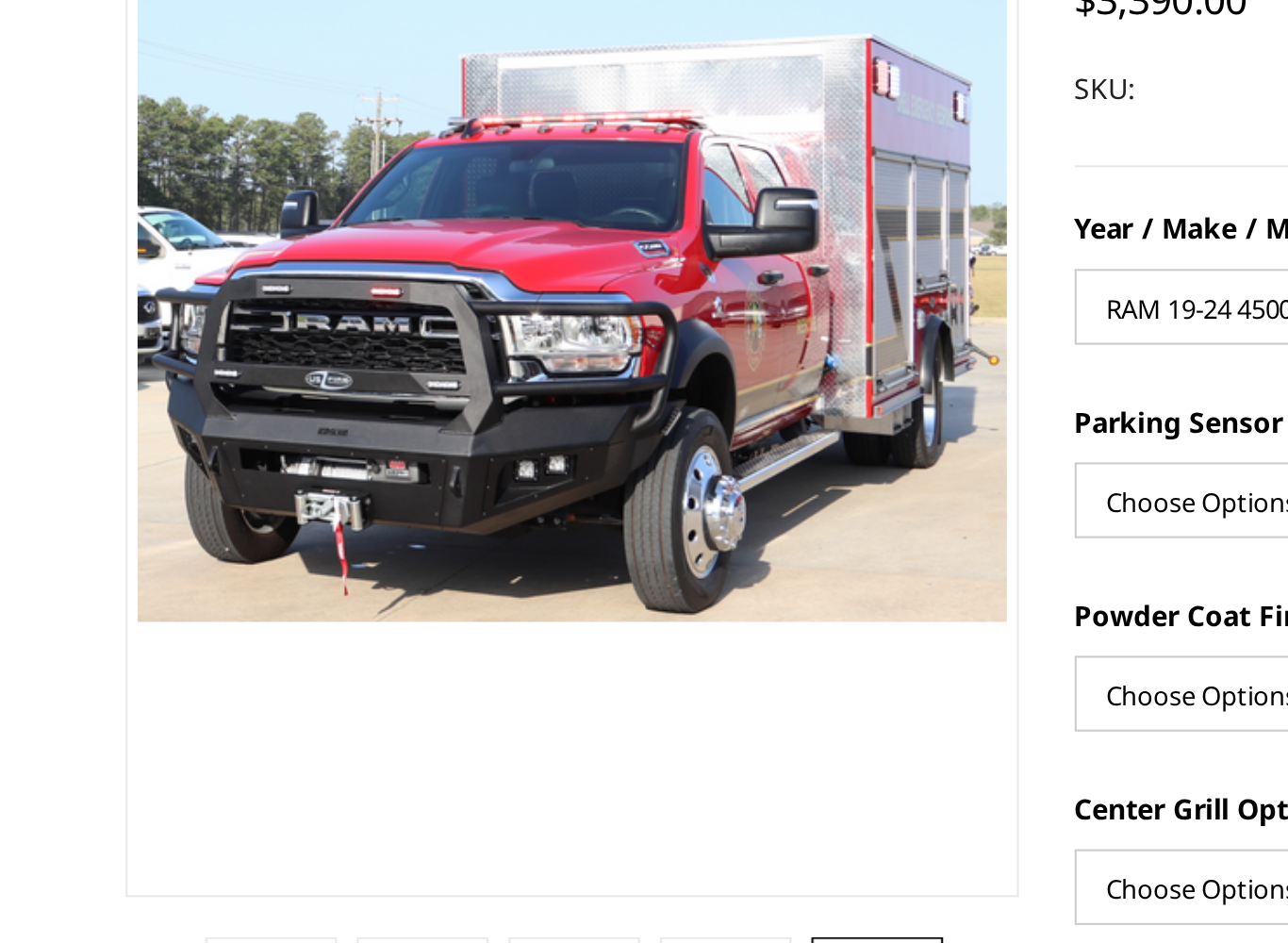 click on "Home
Truck
Ram
Ram Front Bumpers
2019-2025 Ram 4500/5500
A2 Series - Extreme Front Bumper (winch mount)
Previous
Next" at bounding box center (644, 1493) 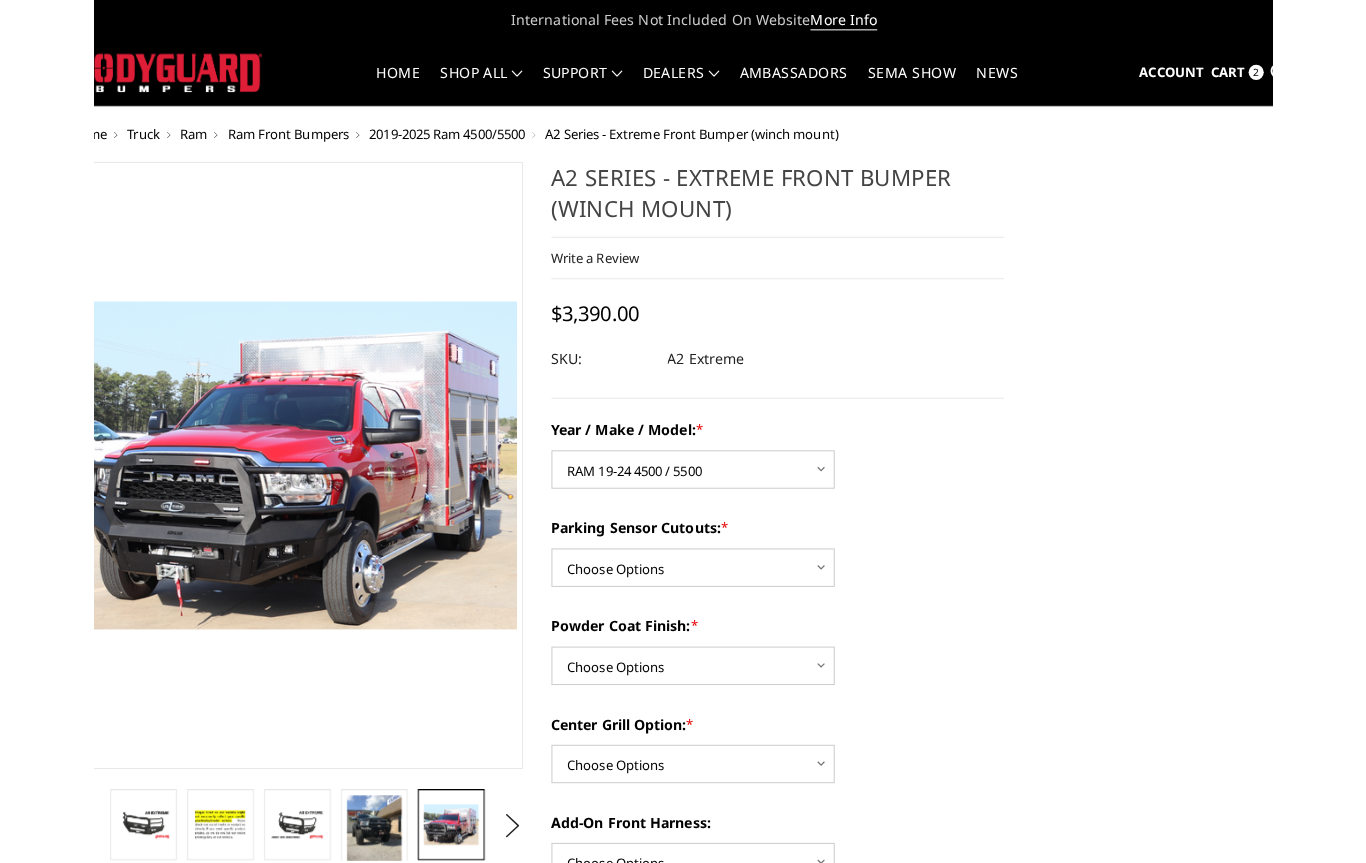 scroll, scrollTop: 0, scrollLeft: 0, axis: both 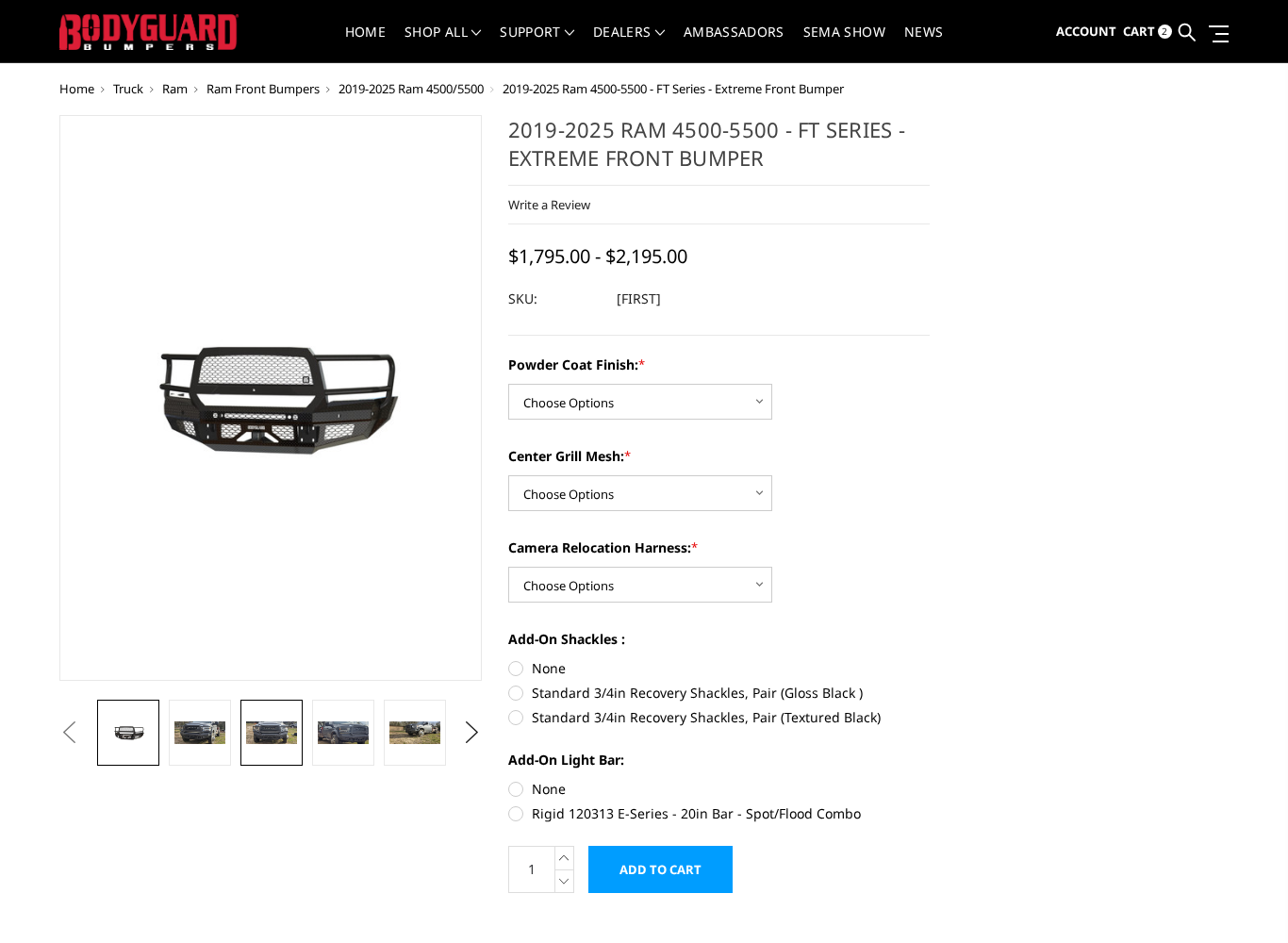 click at bounding box center [272, 733] 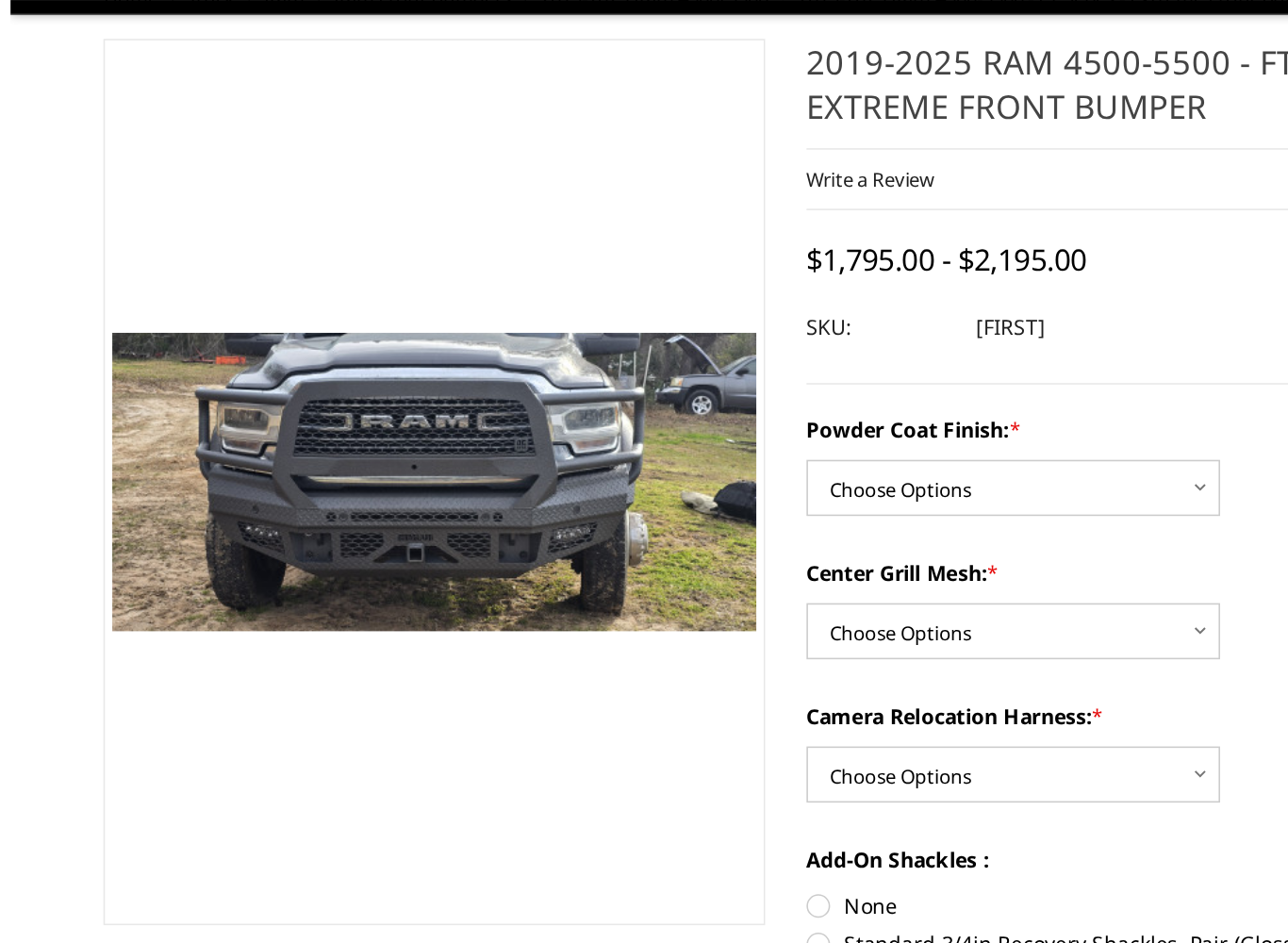 scroll, scrollTop: 0, scrollLeft: 0, axis: both 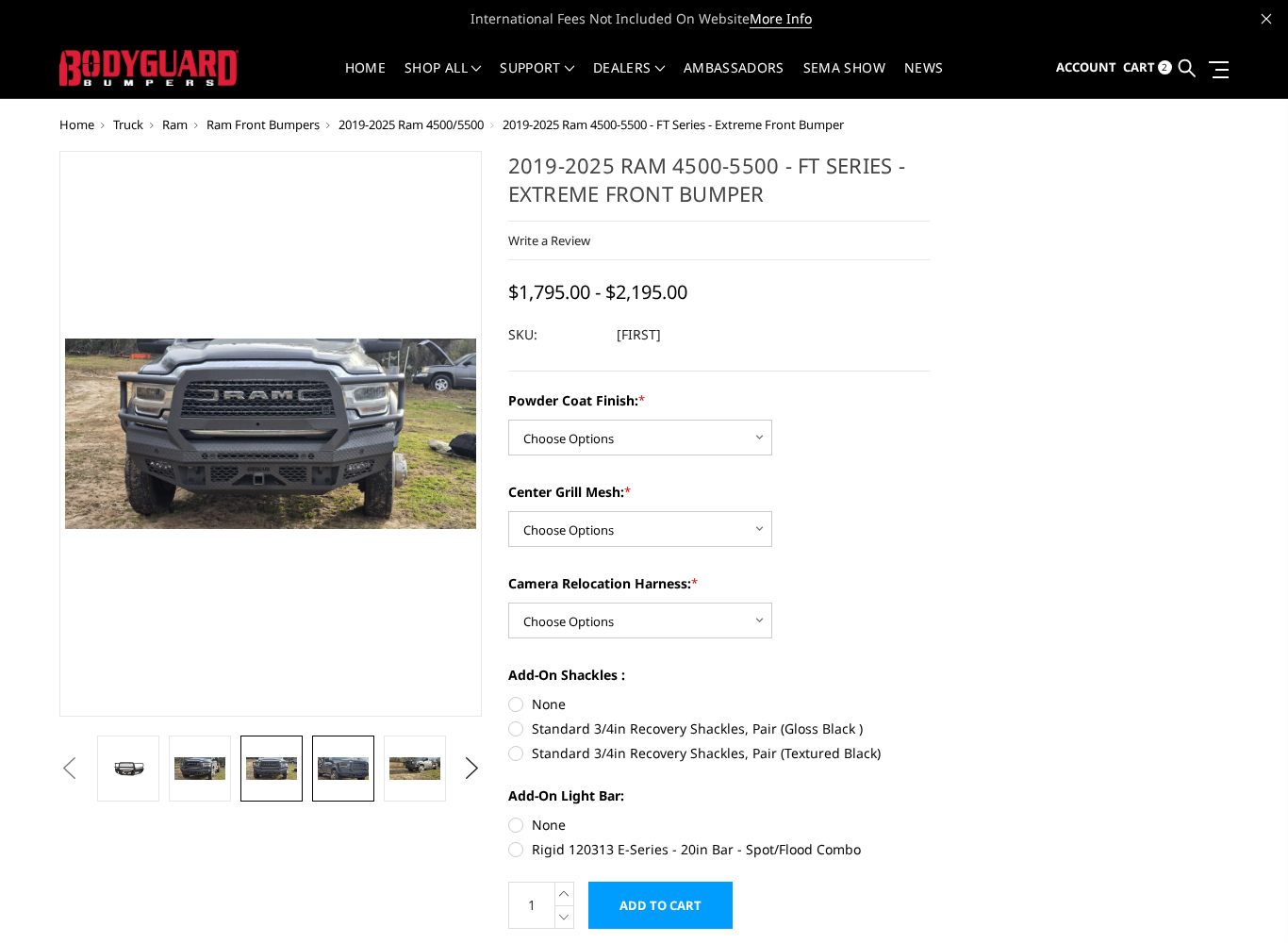 click at bounding box center (343, 769) 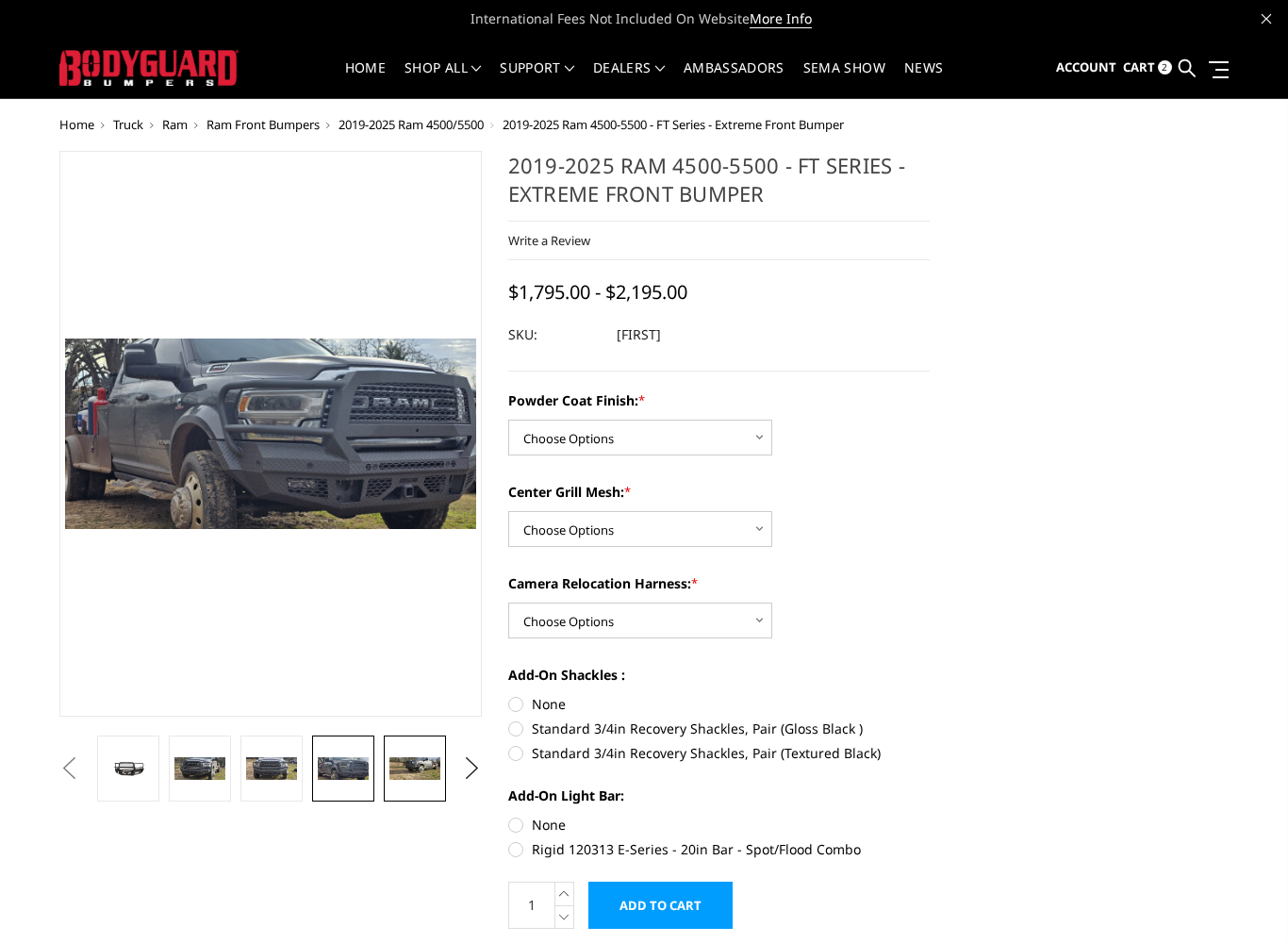 click at bounding box center (415, 769) 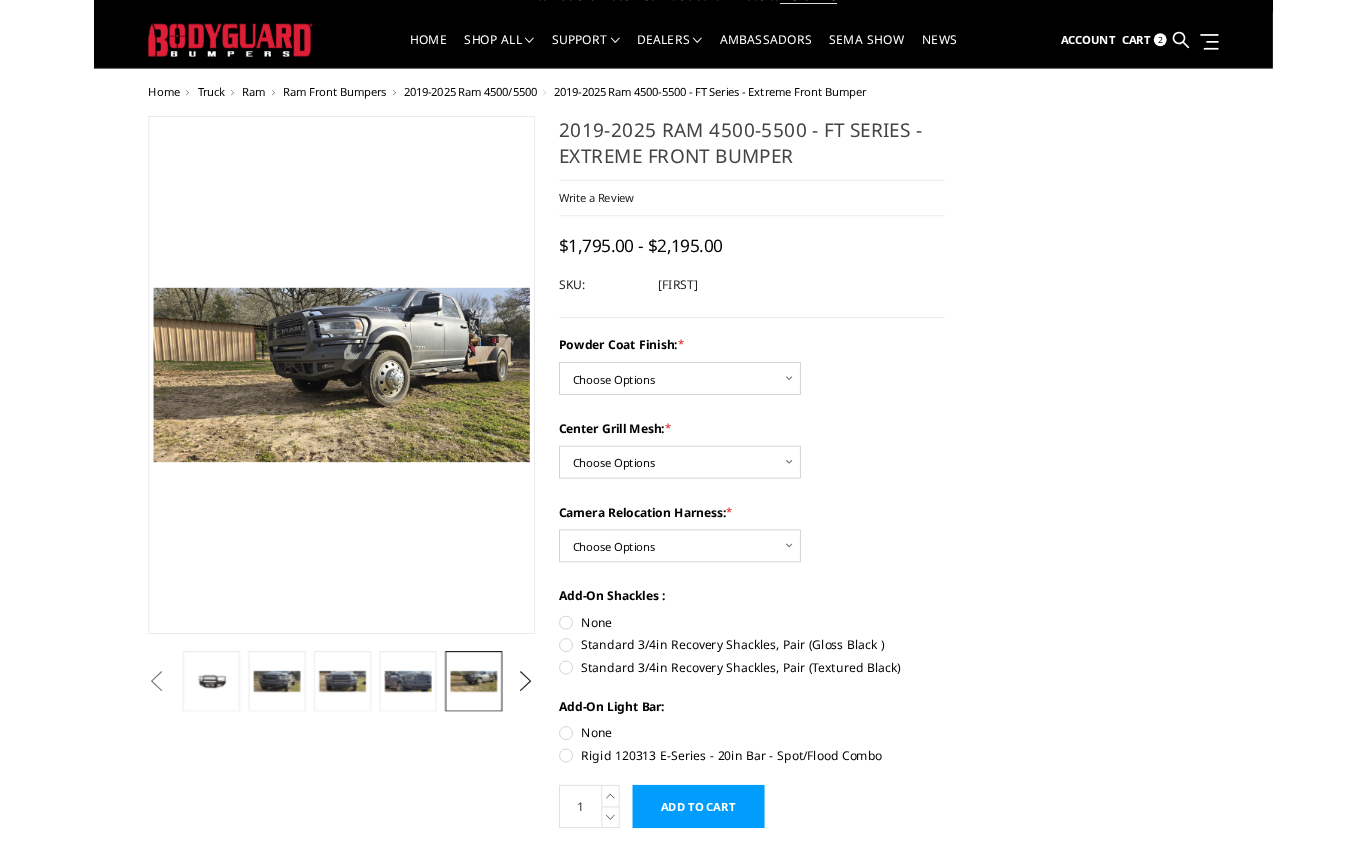 scroll, scrollTop: 0, scrollLeft: 0, axis: both 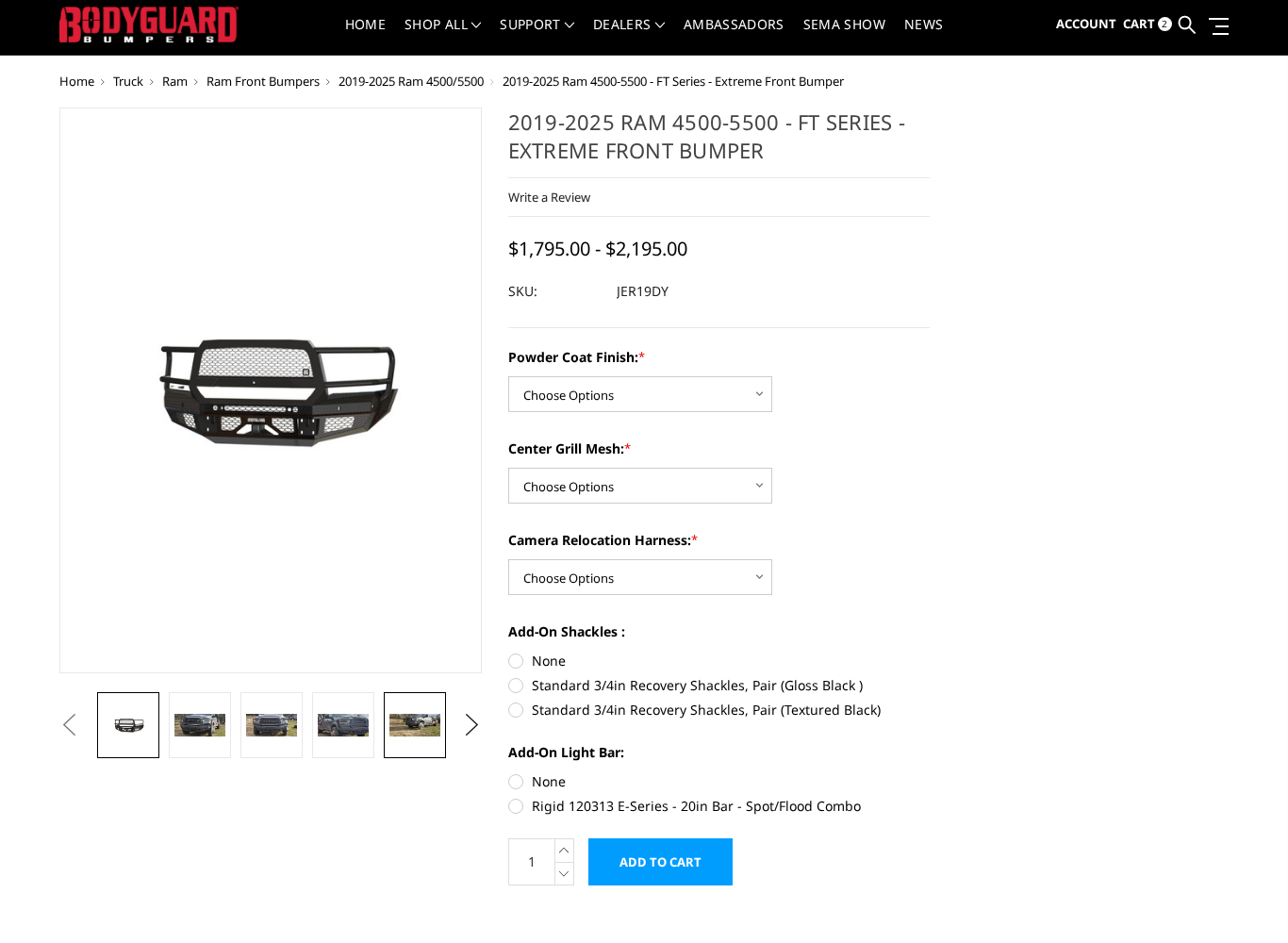 click at bounding box center [415, 725] 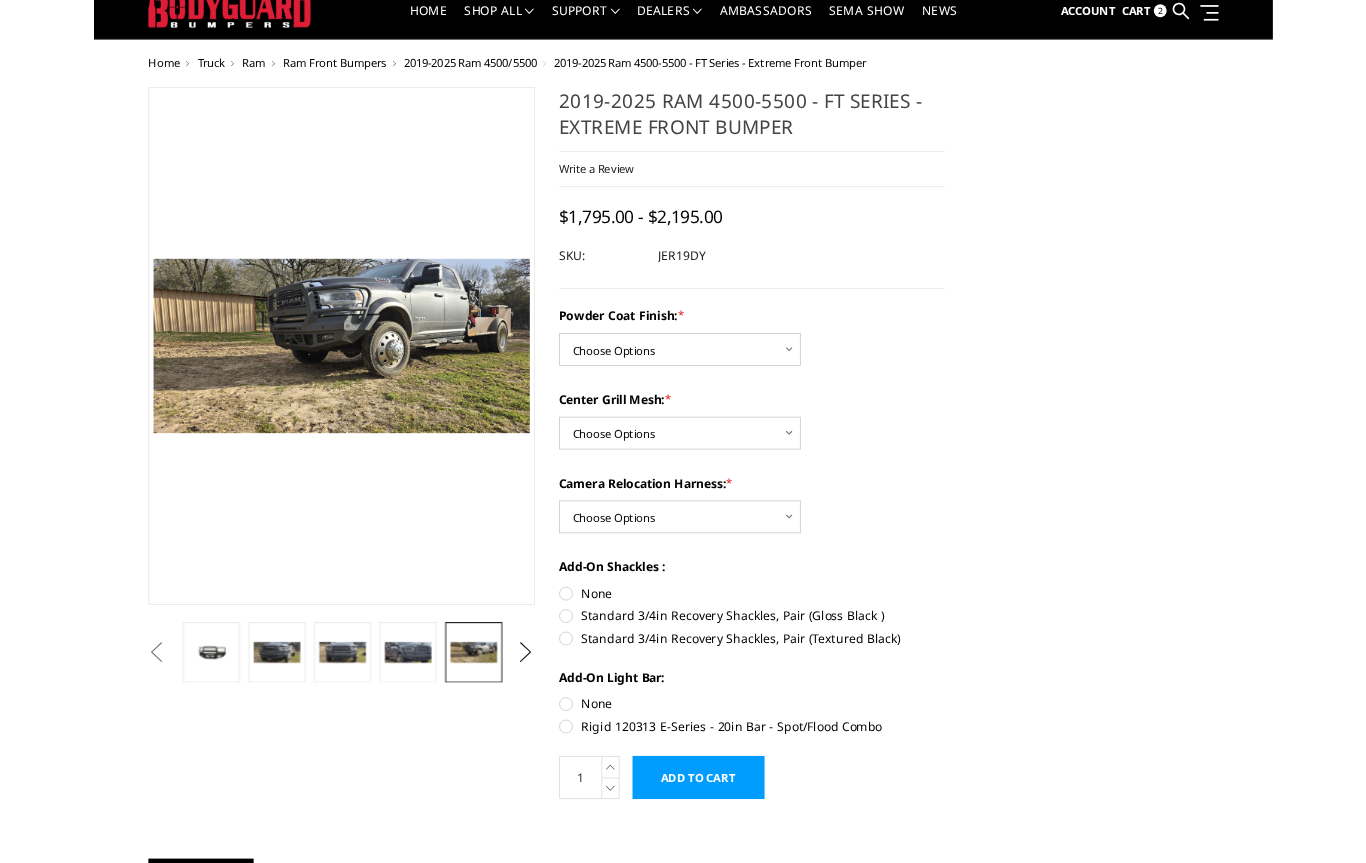 scroll, scrollTop: 0, scrollLeft: 0, axis: both 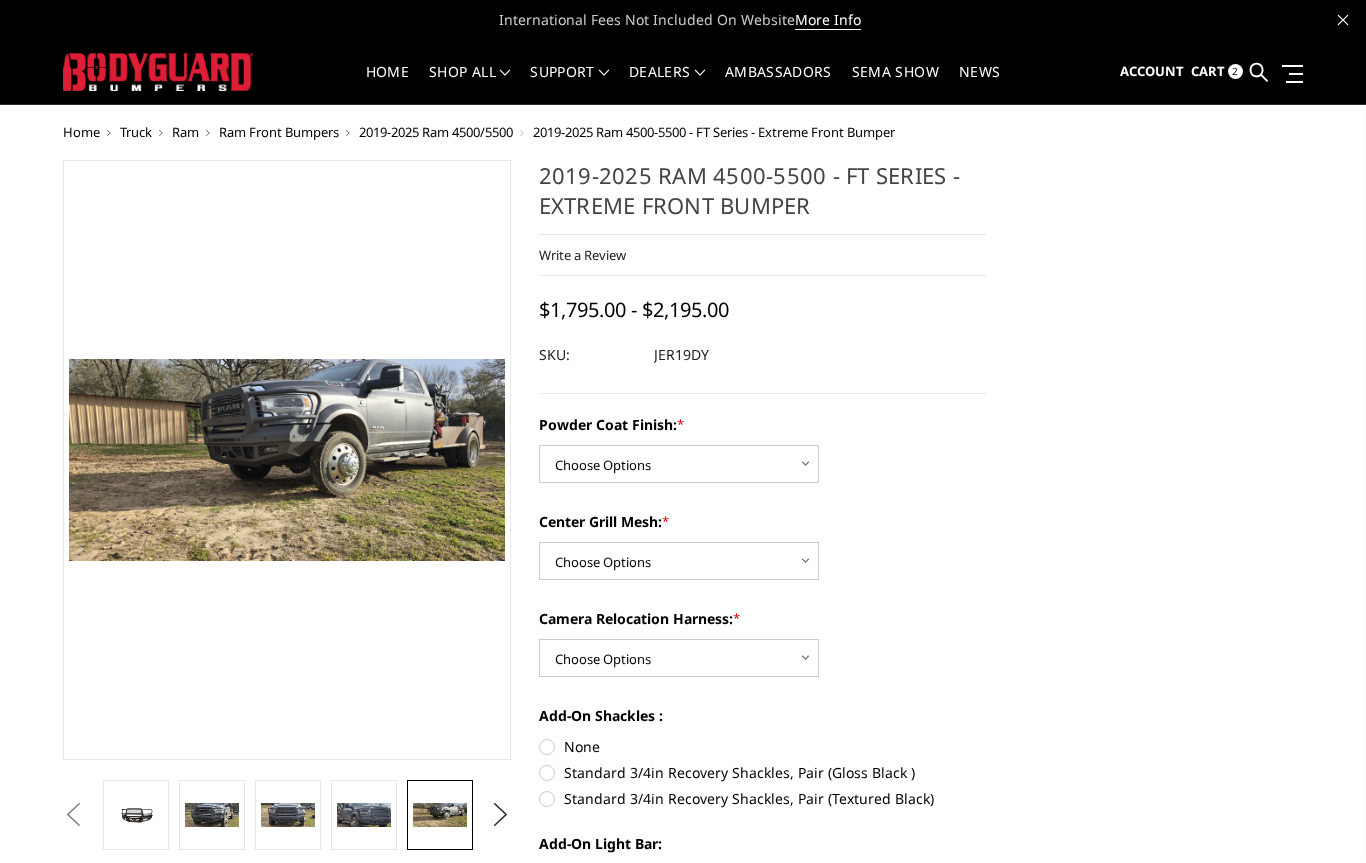 click on "Home
Truck
Ram
Ram Front Bumpers
2019-2025 Ram 4500/5500
2019-2025 Ram 4500-5500 - FT Series - Extreme Front Bumper
Previous
Next" at bounding box center [683, 1993] 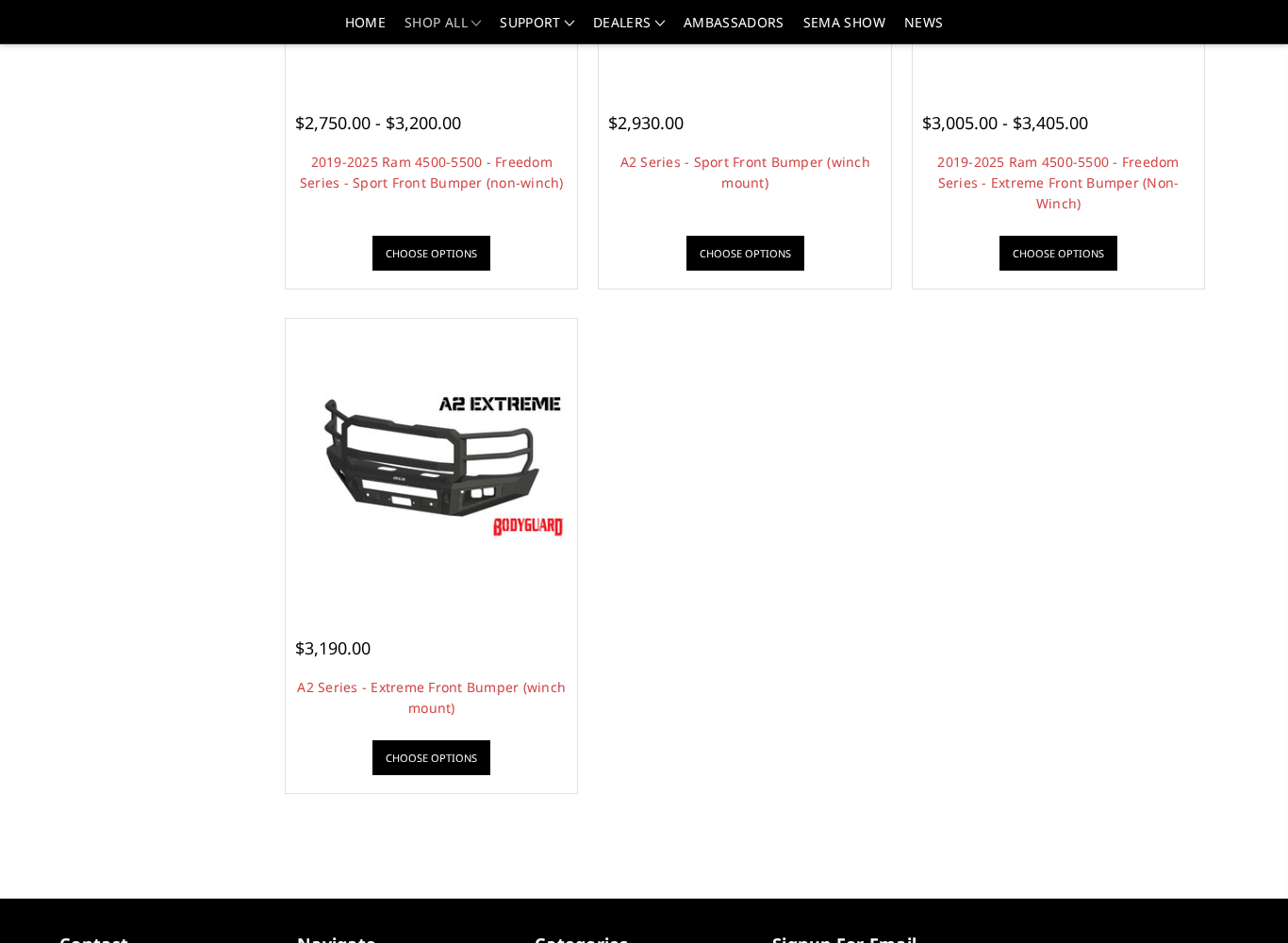 scroll, scrollTop: 1439, scrollLeft: 0, axis: vertical 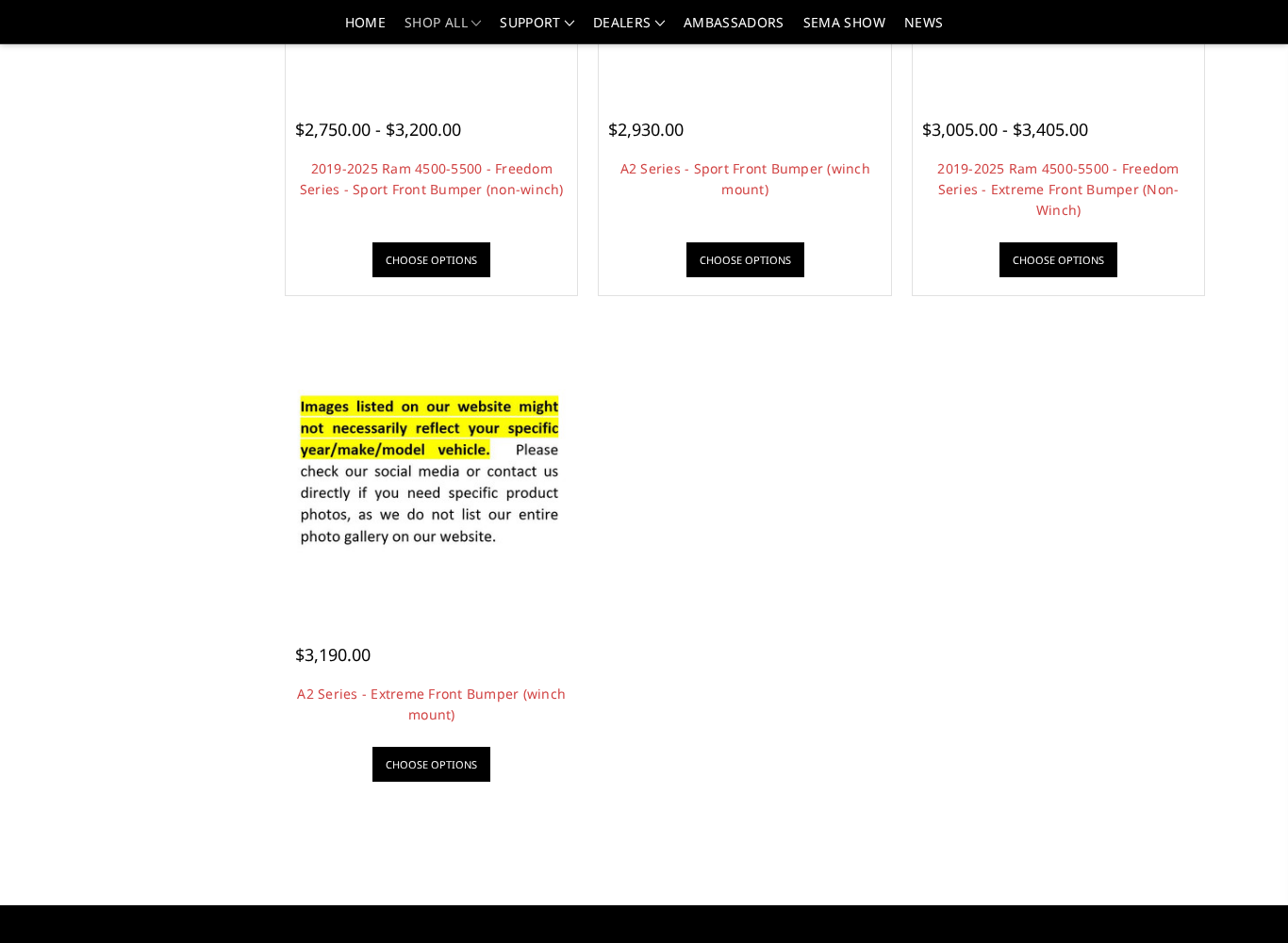 click at bounding box center (431, 471) 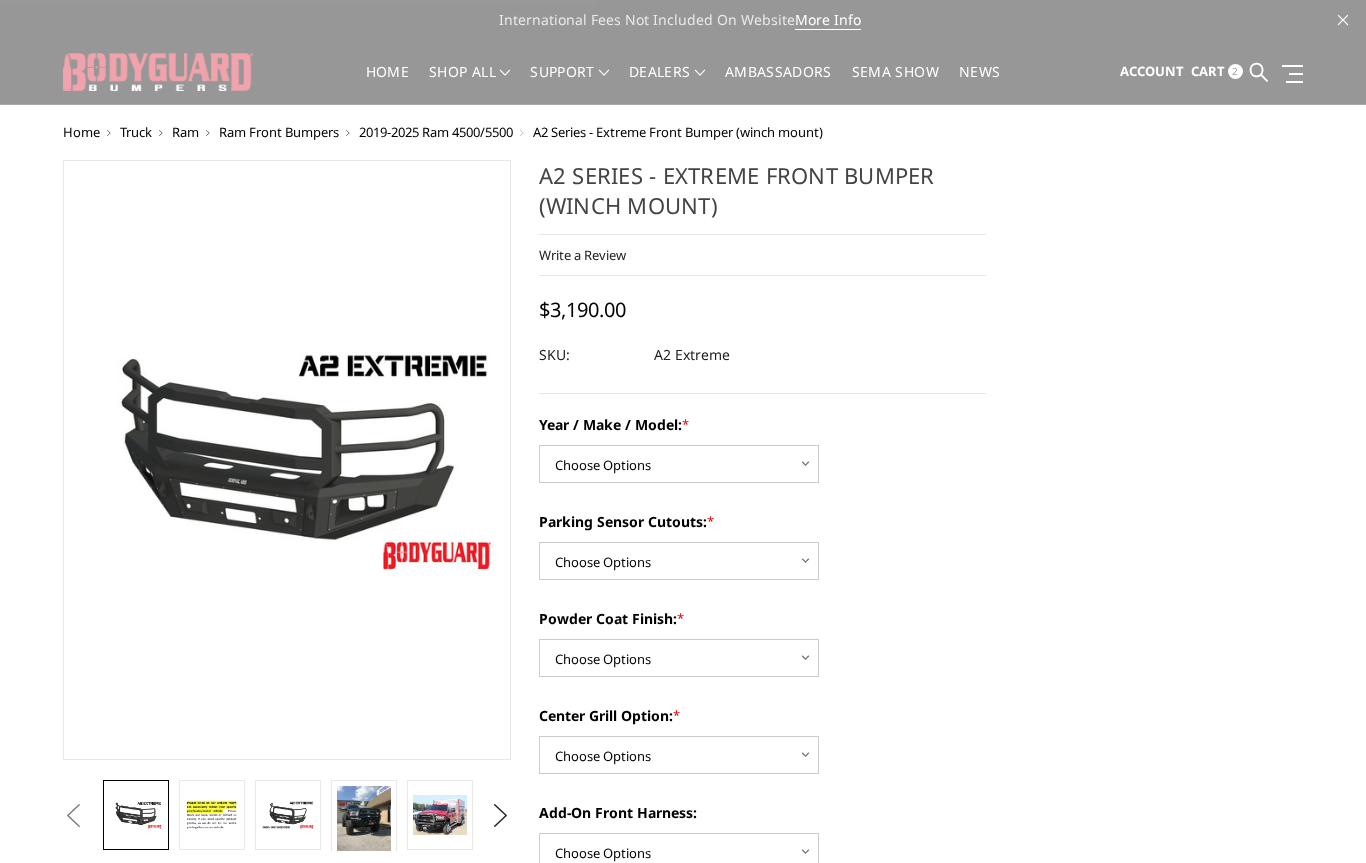 scroll, scrollTop: 0, scrollLeft: 0, axis: both 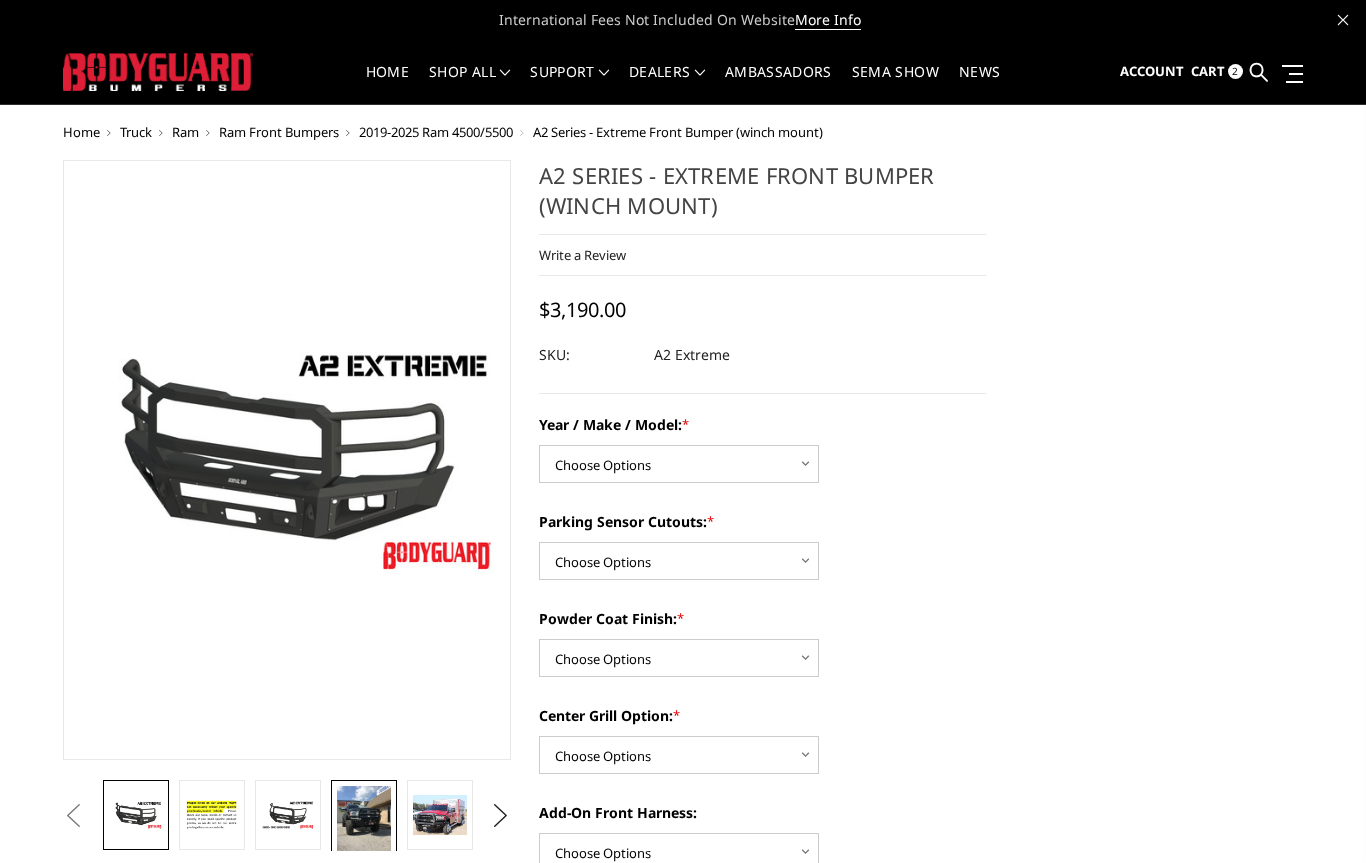 click at bounding box center [364, 822] 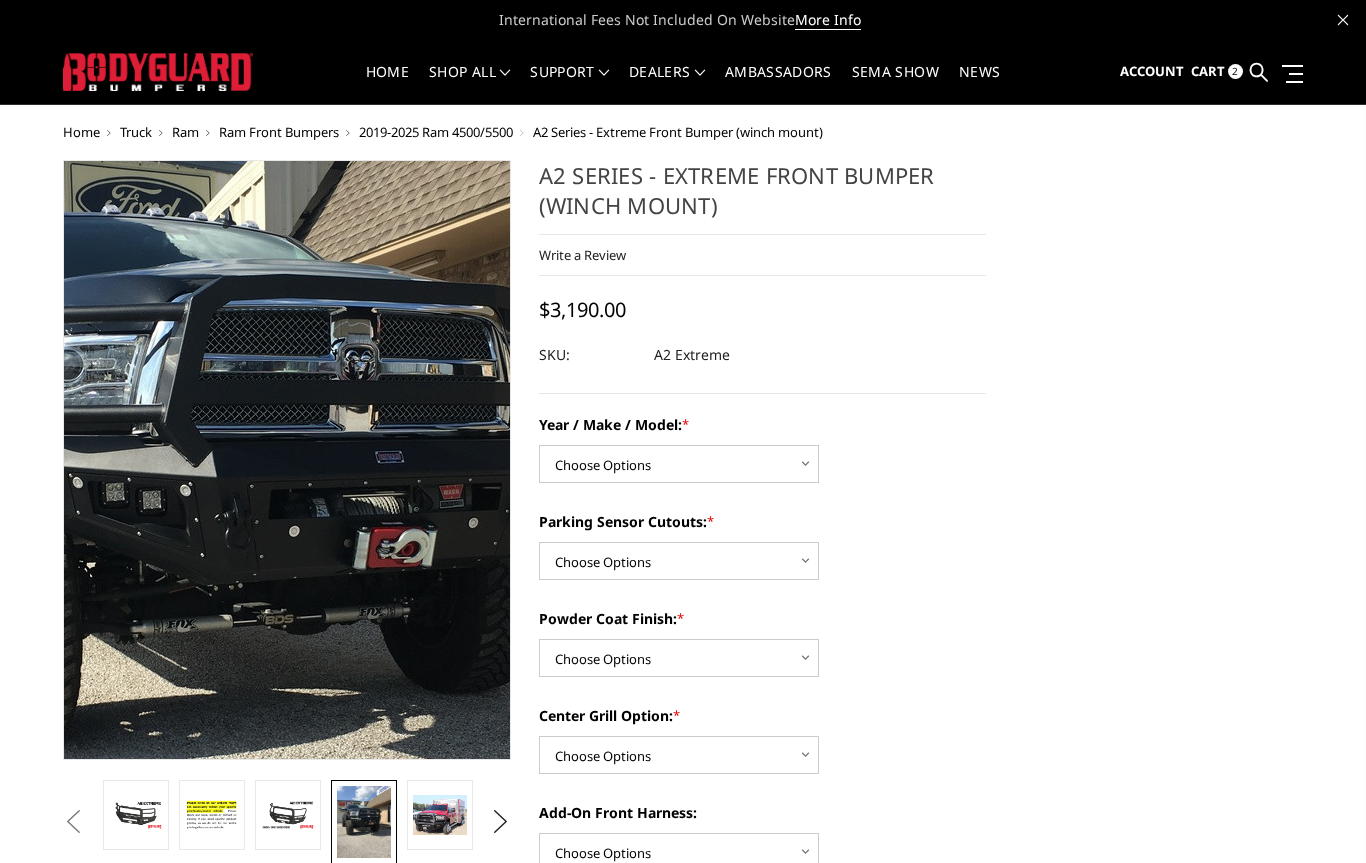 click at bounding box center [269, 521] 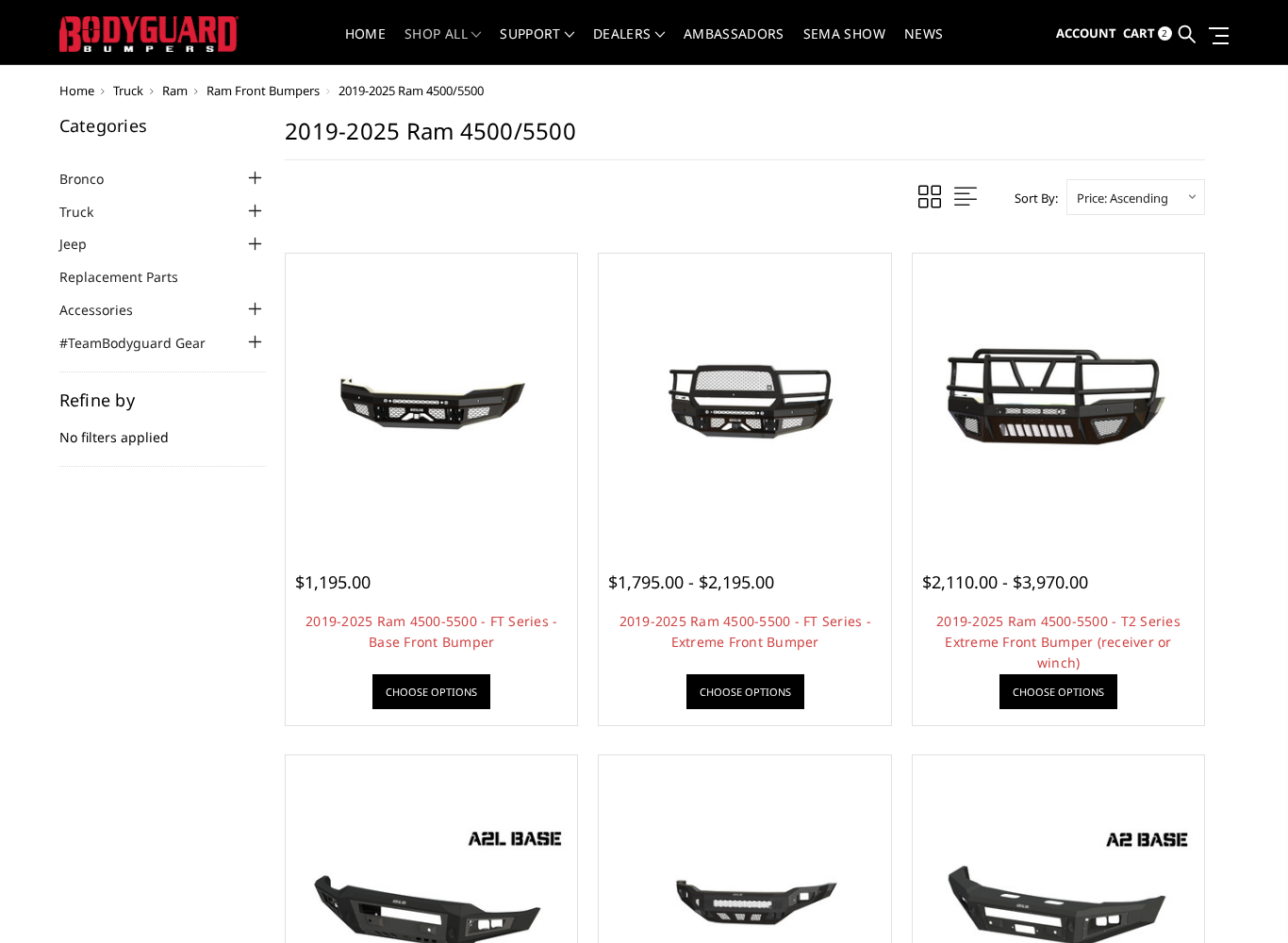 scroll, scrollTop: 41, scrollLeft: 0, axis: vertical 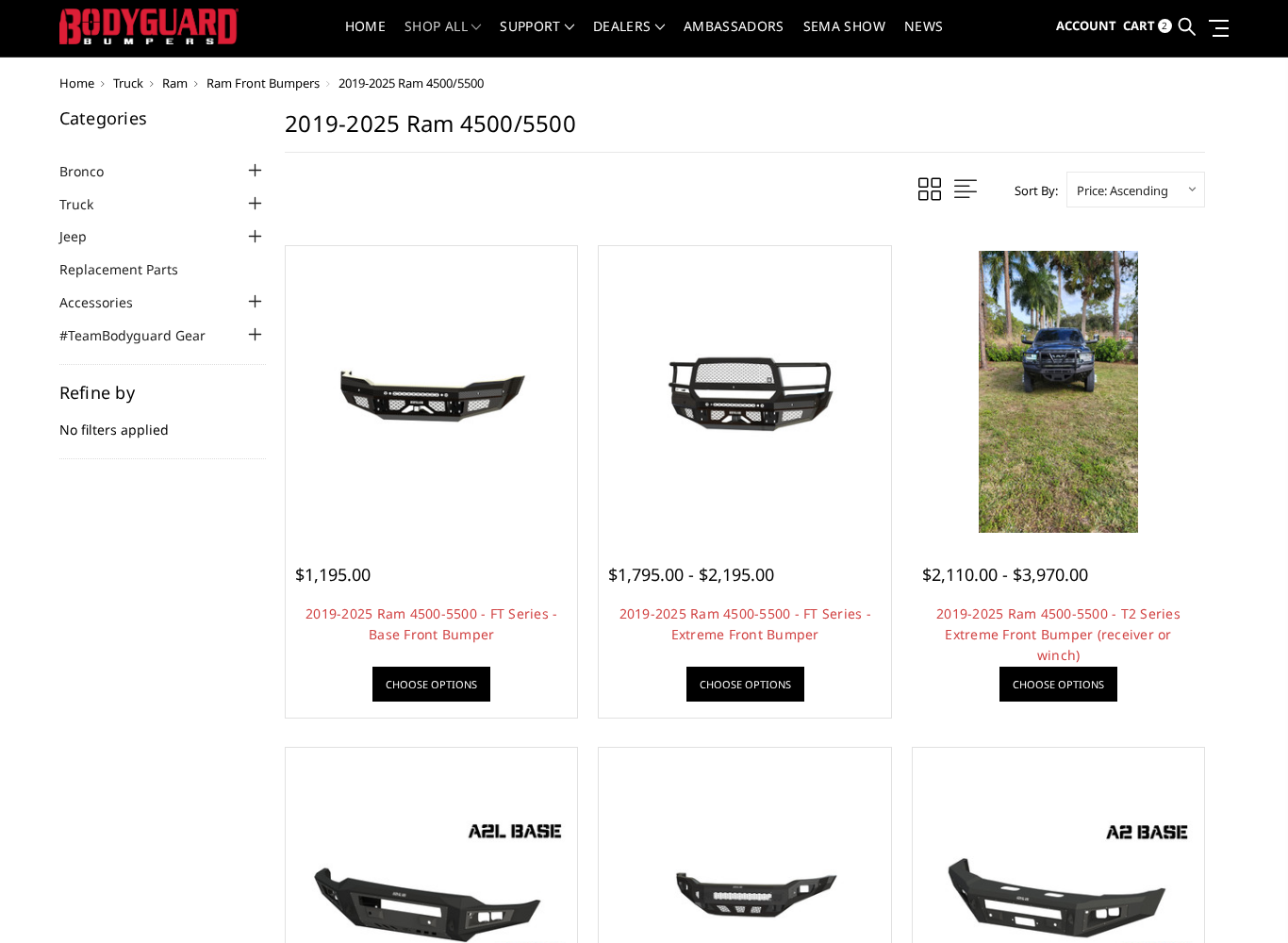 click at bounding box center [1058, 391] 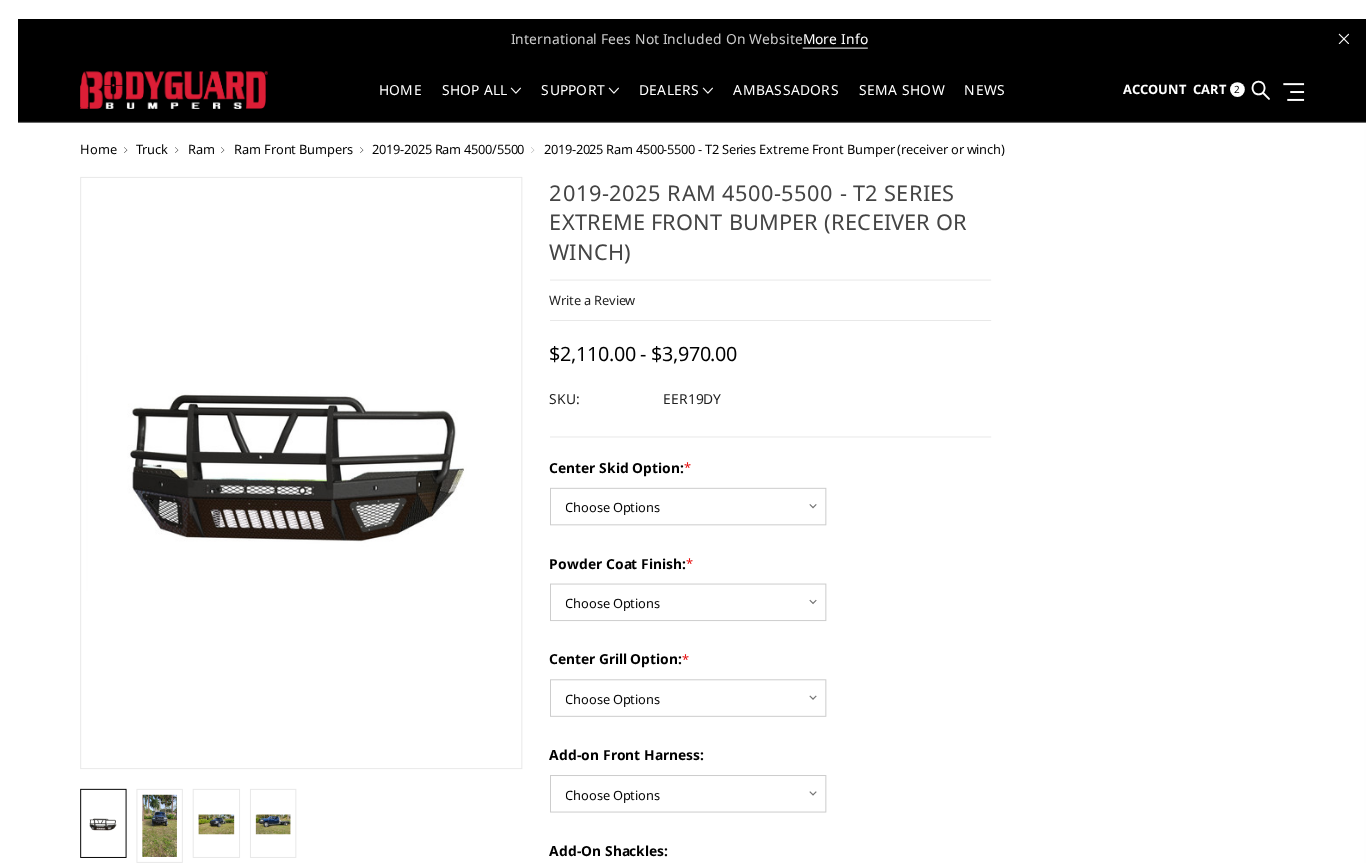 scroll, scrollTop: 50, scrollLeft: 0, axis: vertical 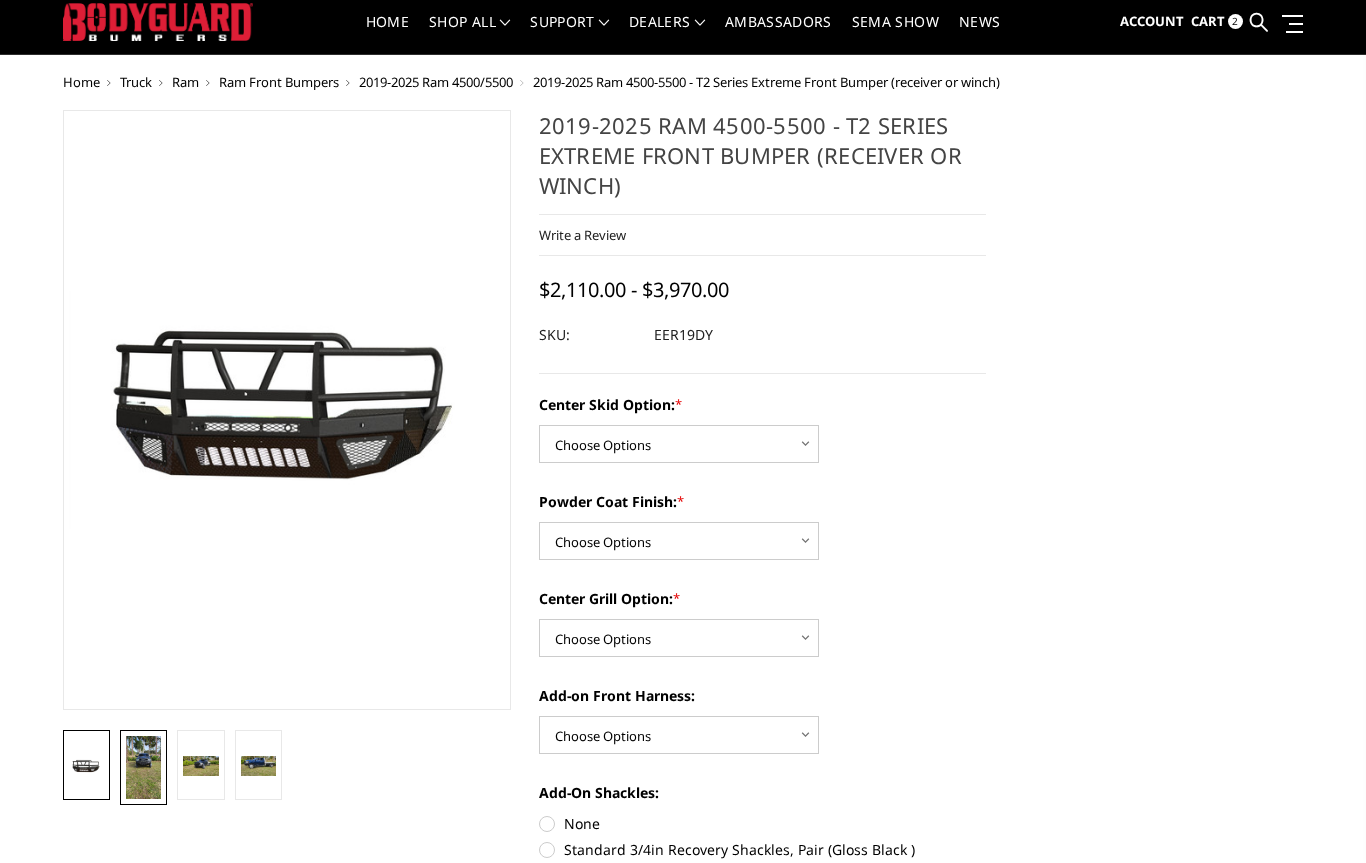 click at bounding box center (143, 767) 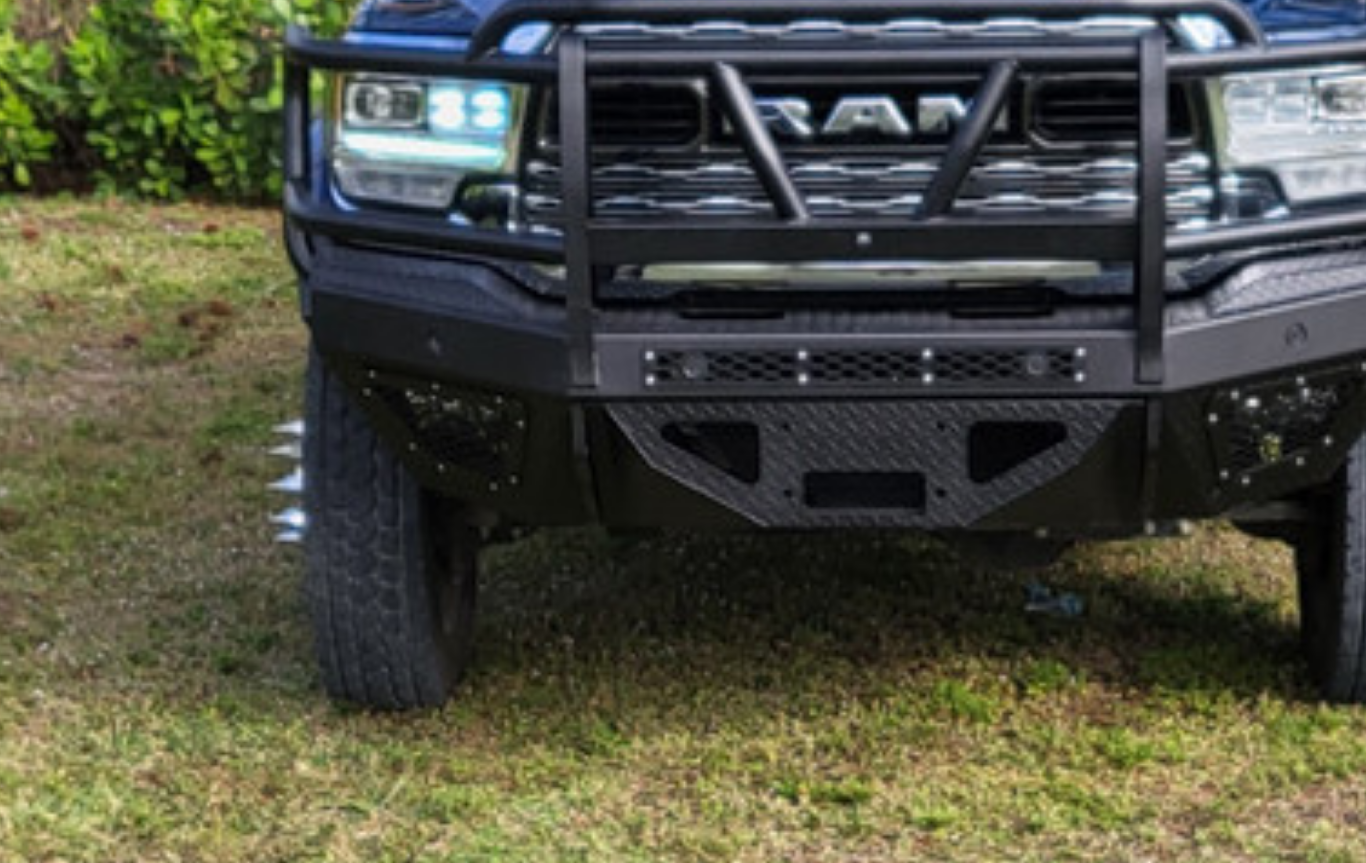 click at bounding box center [334, 384] 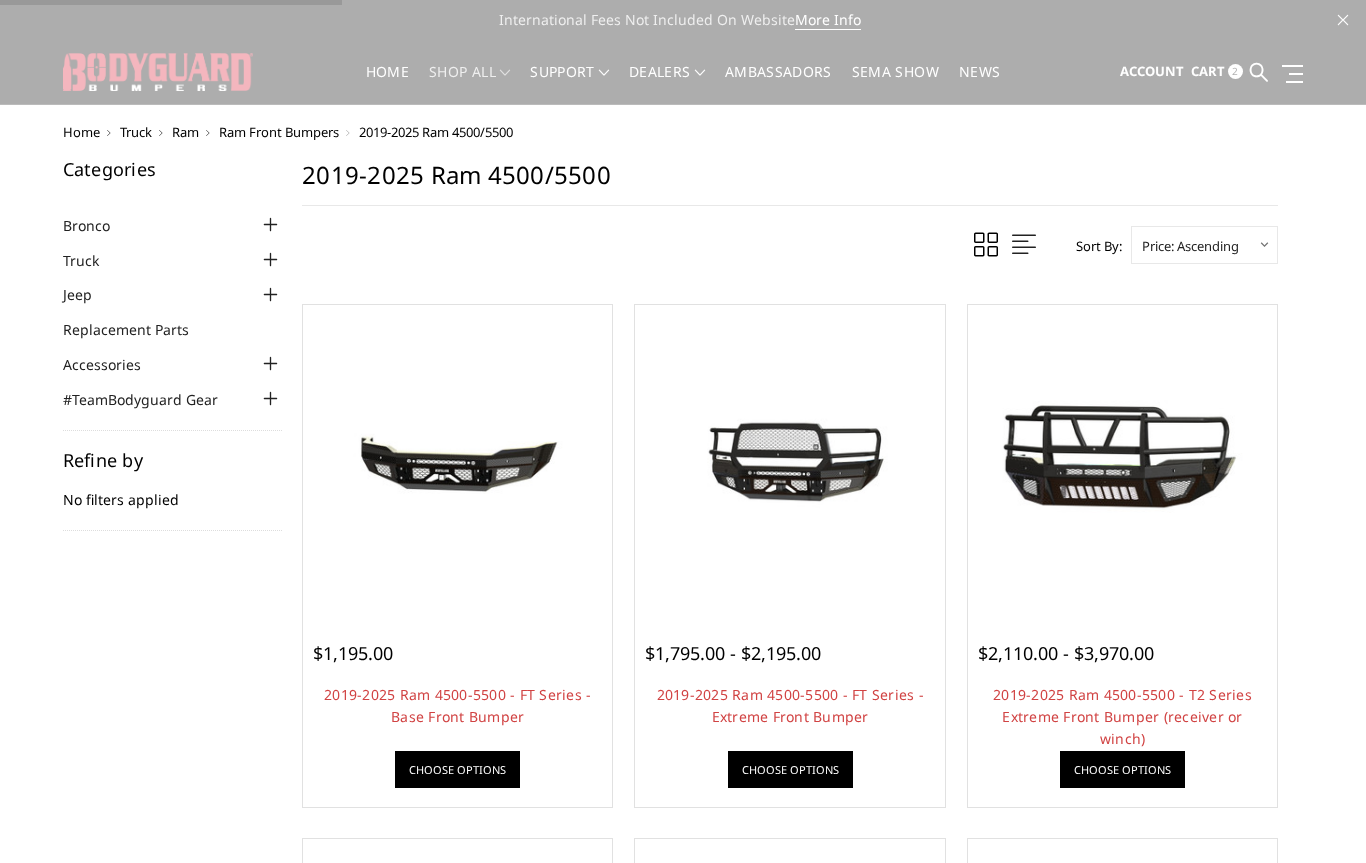 scroll, scrollTop: 100, scrollLeft: 0, axis: vertical 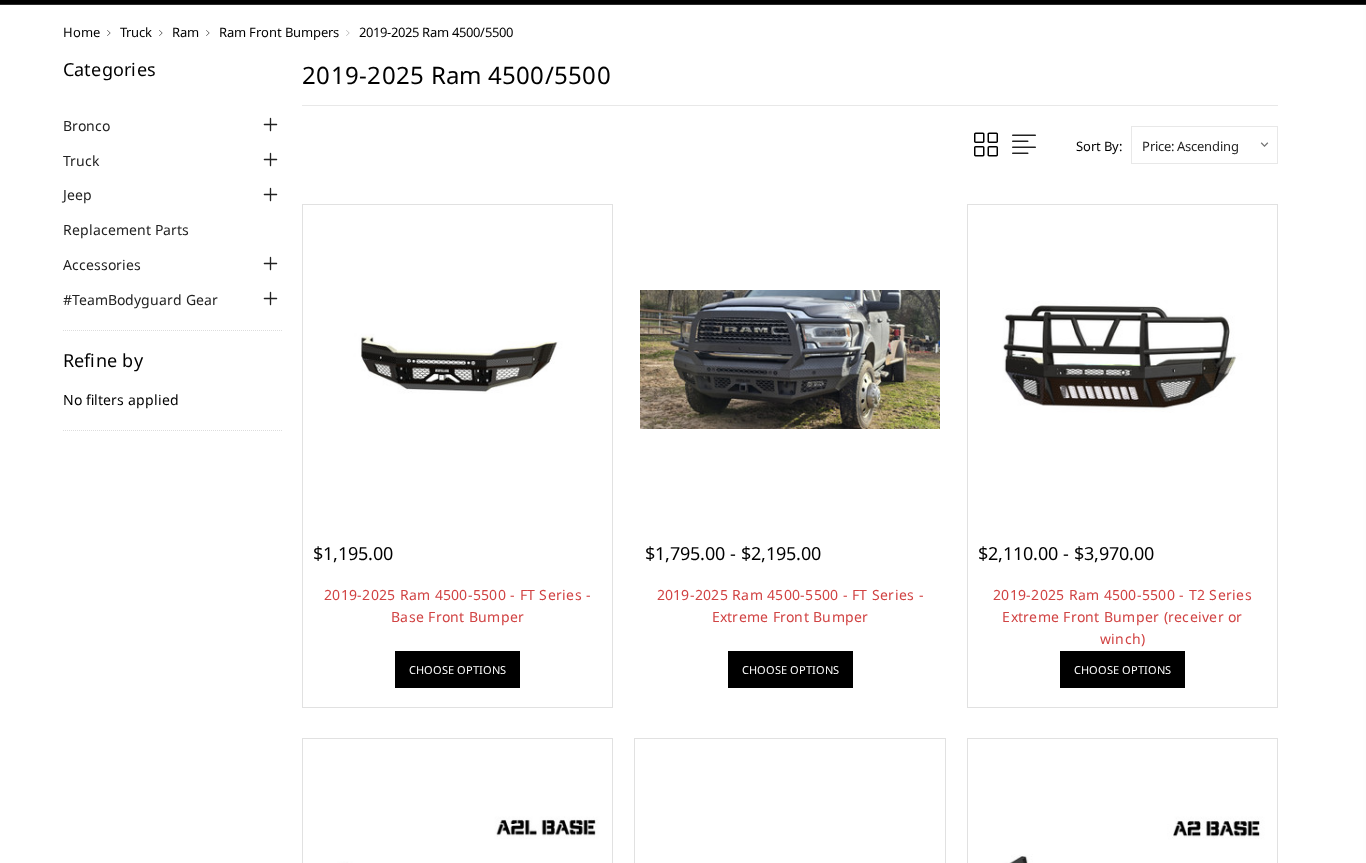 click at bounding box center [789, 359] 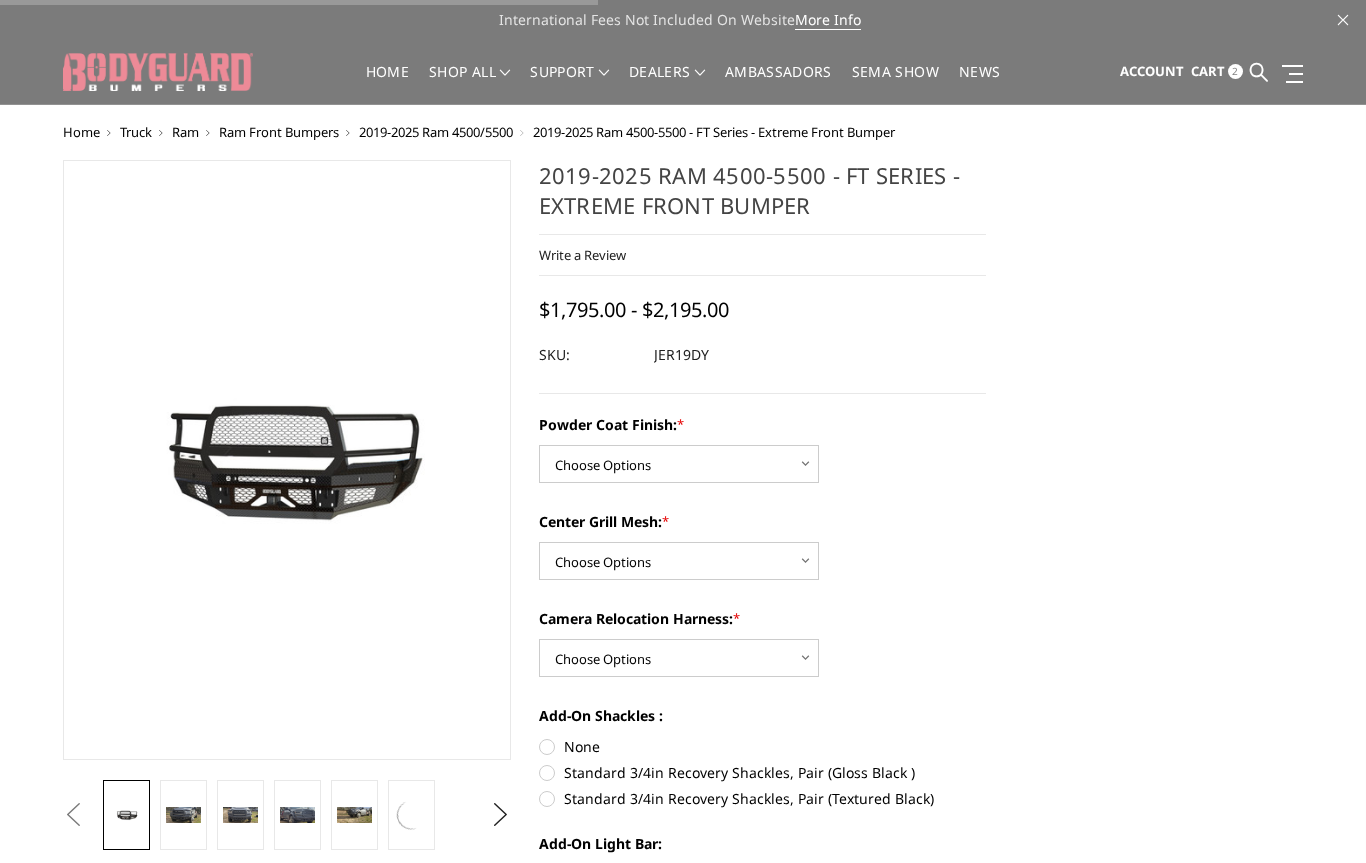 scroll, scrollTop: 0, scrollLeft: 0, axis: both 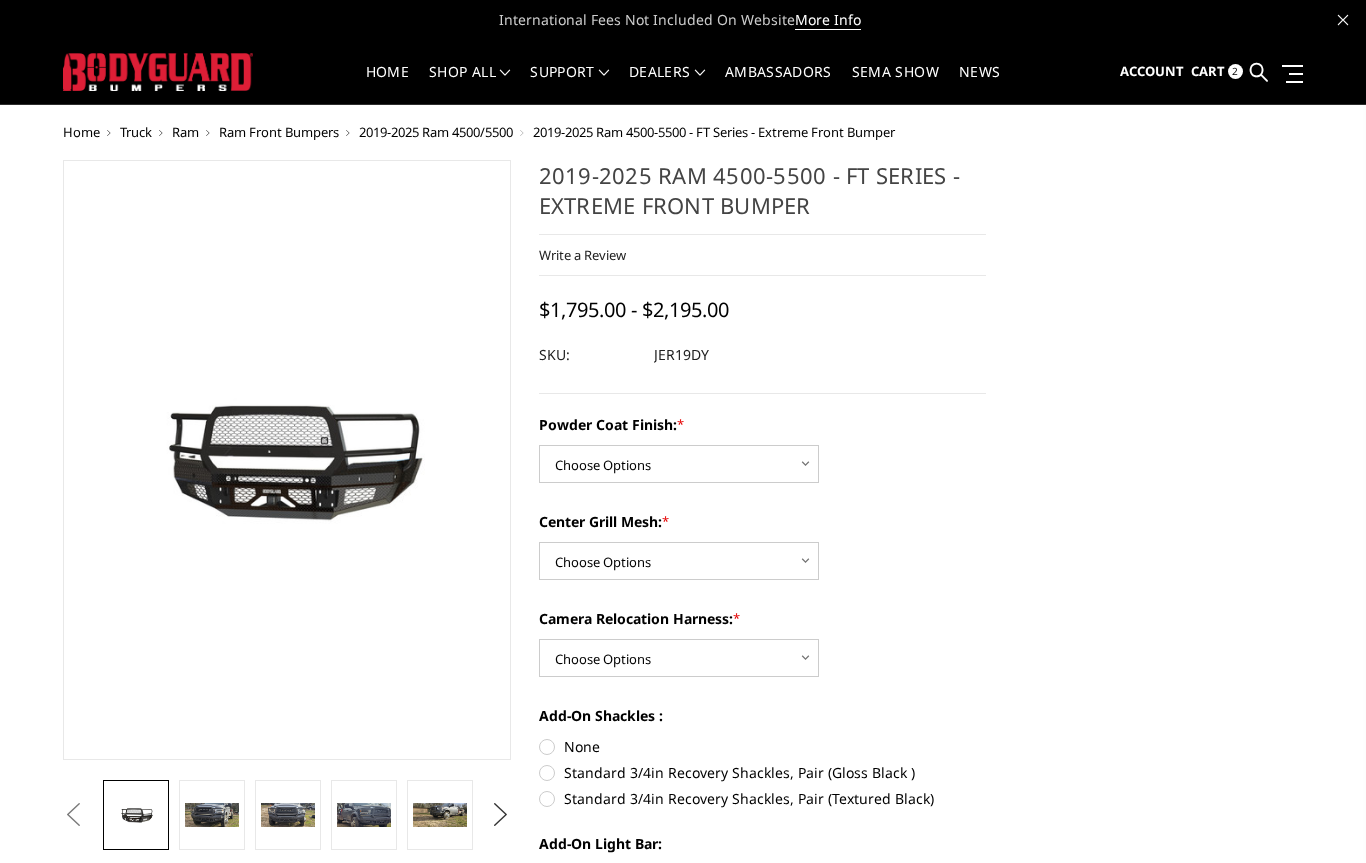 click on "Next" at bounding box center [500, 815] 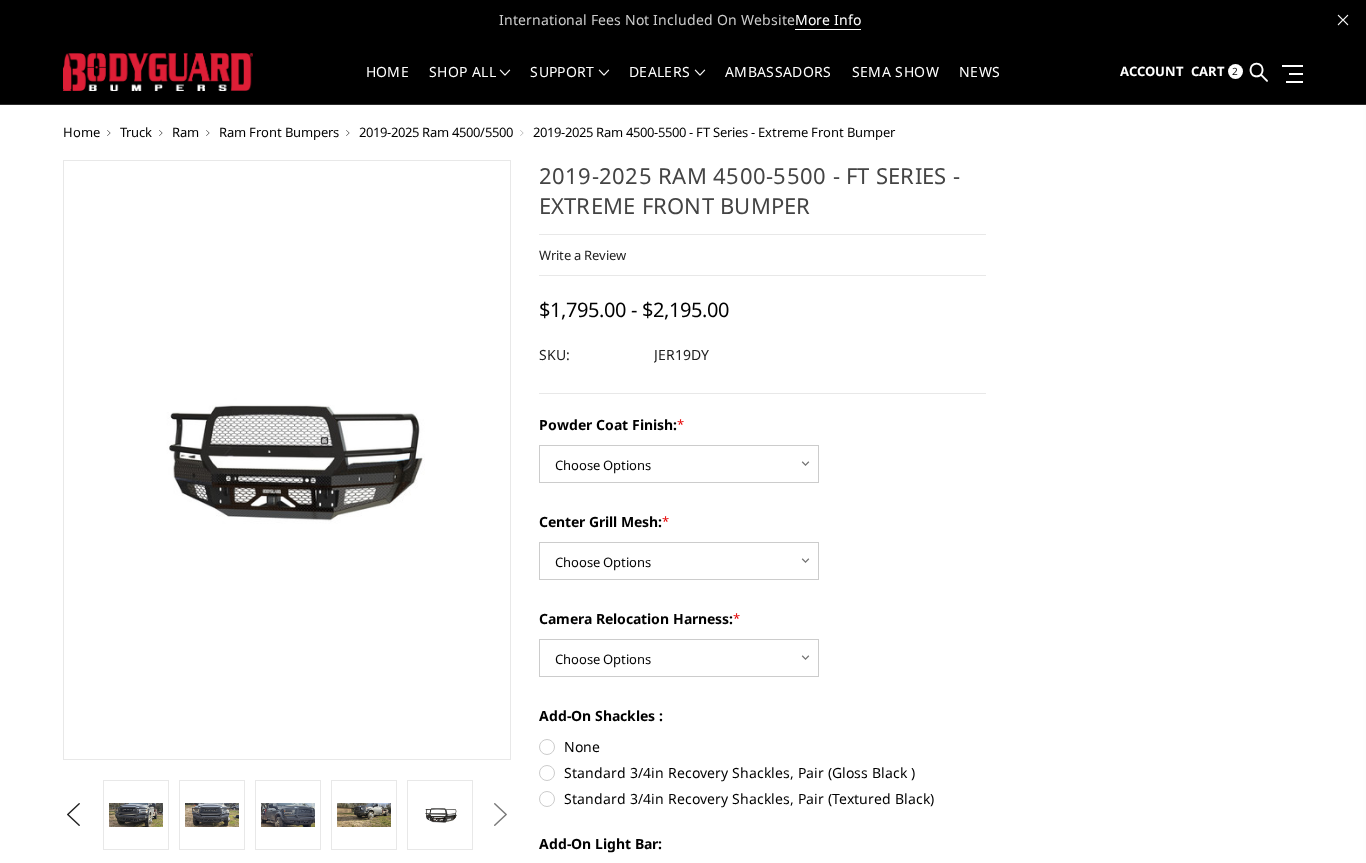 click on "Next" at bounding box center [500, 815] 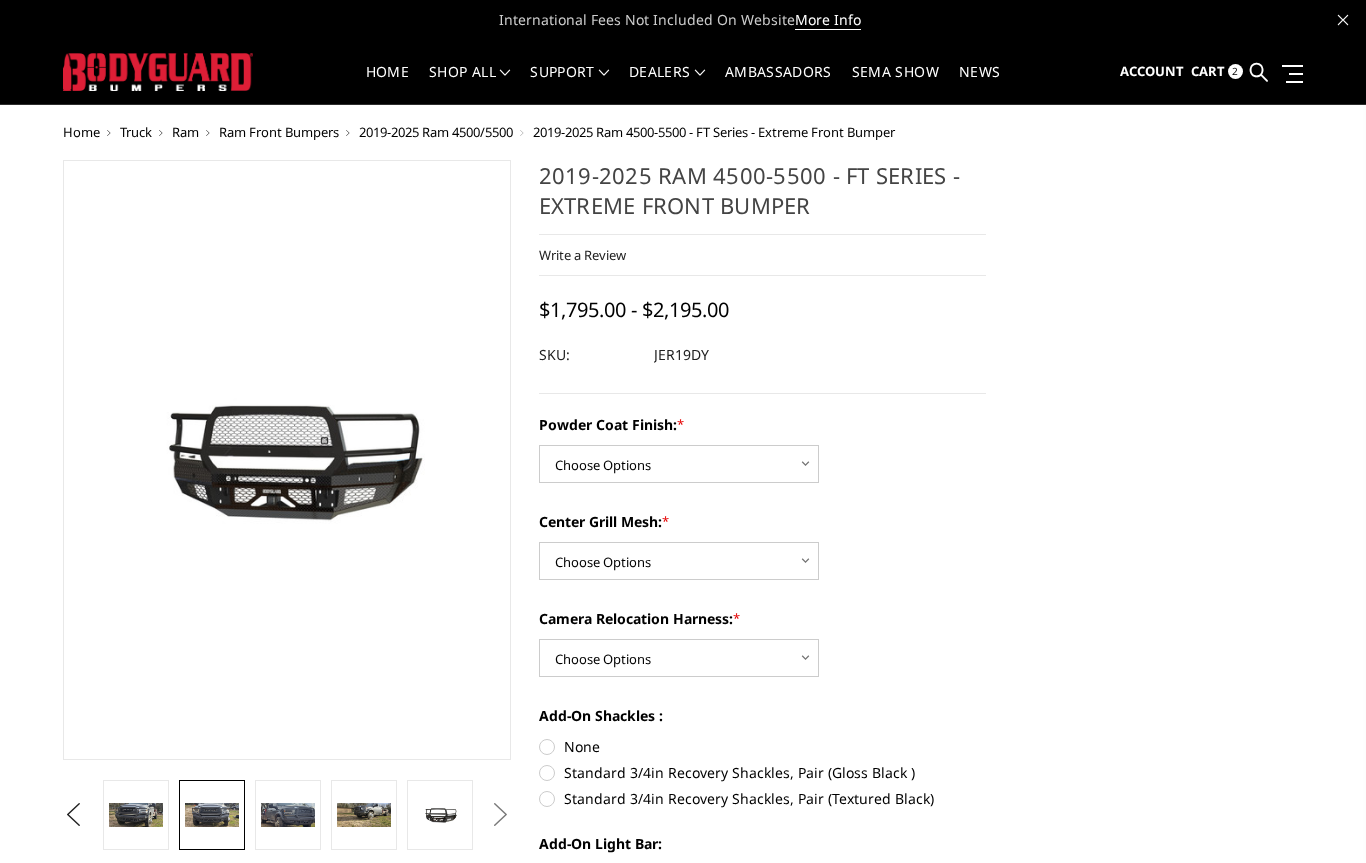 click at bounding box center (212, 815) 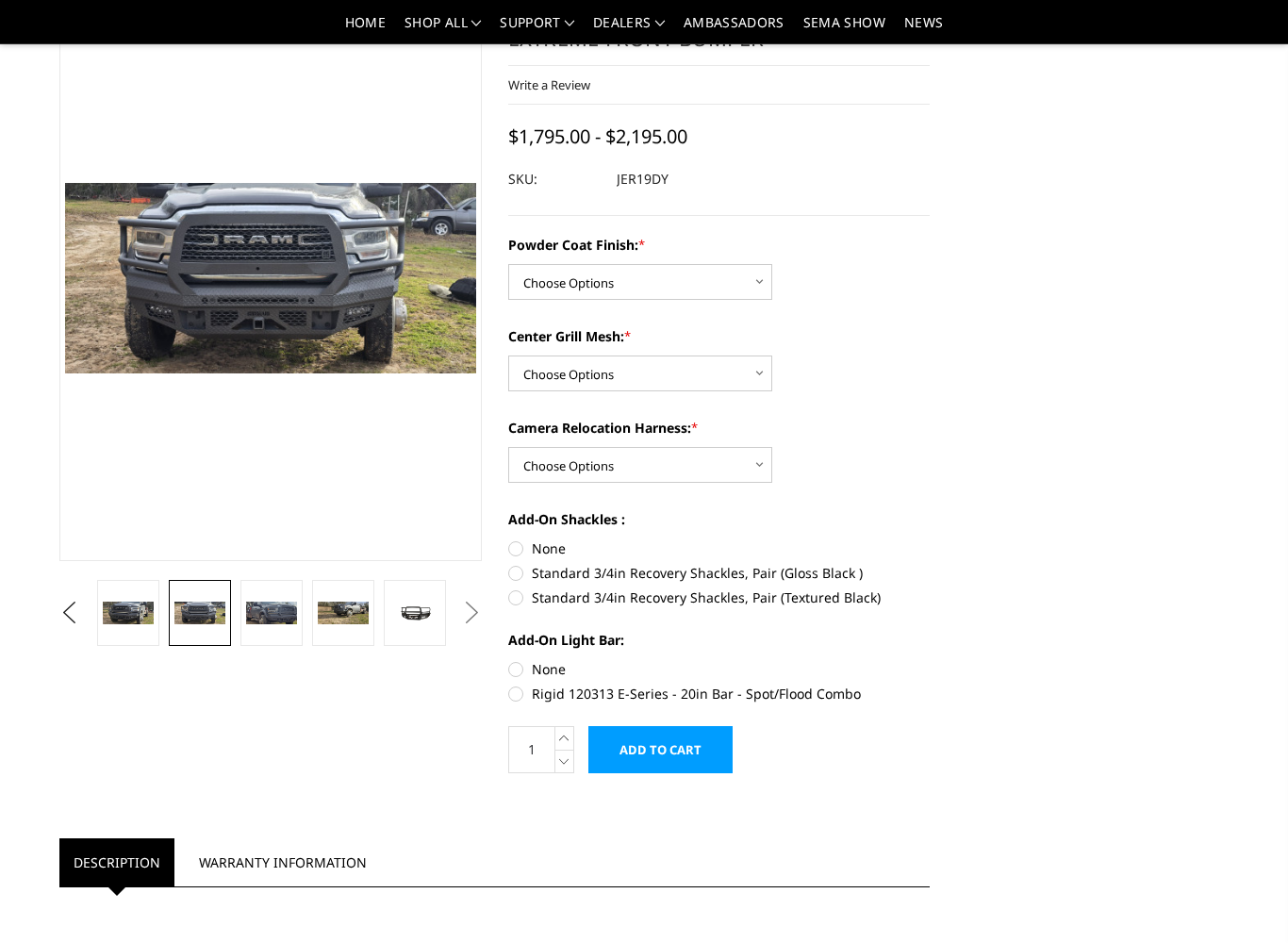scroll, scrollTop: 107, scrollLeft: 0, axis: vertical 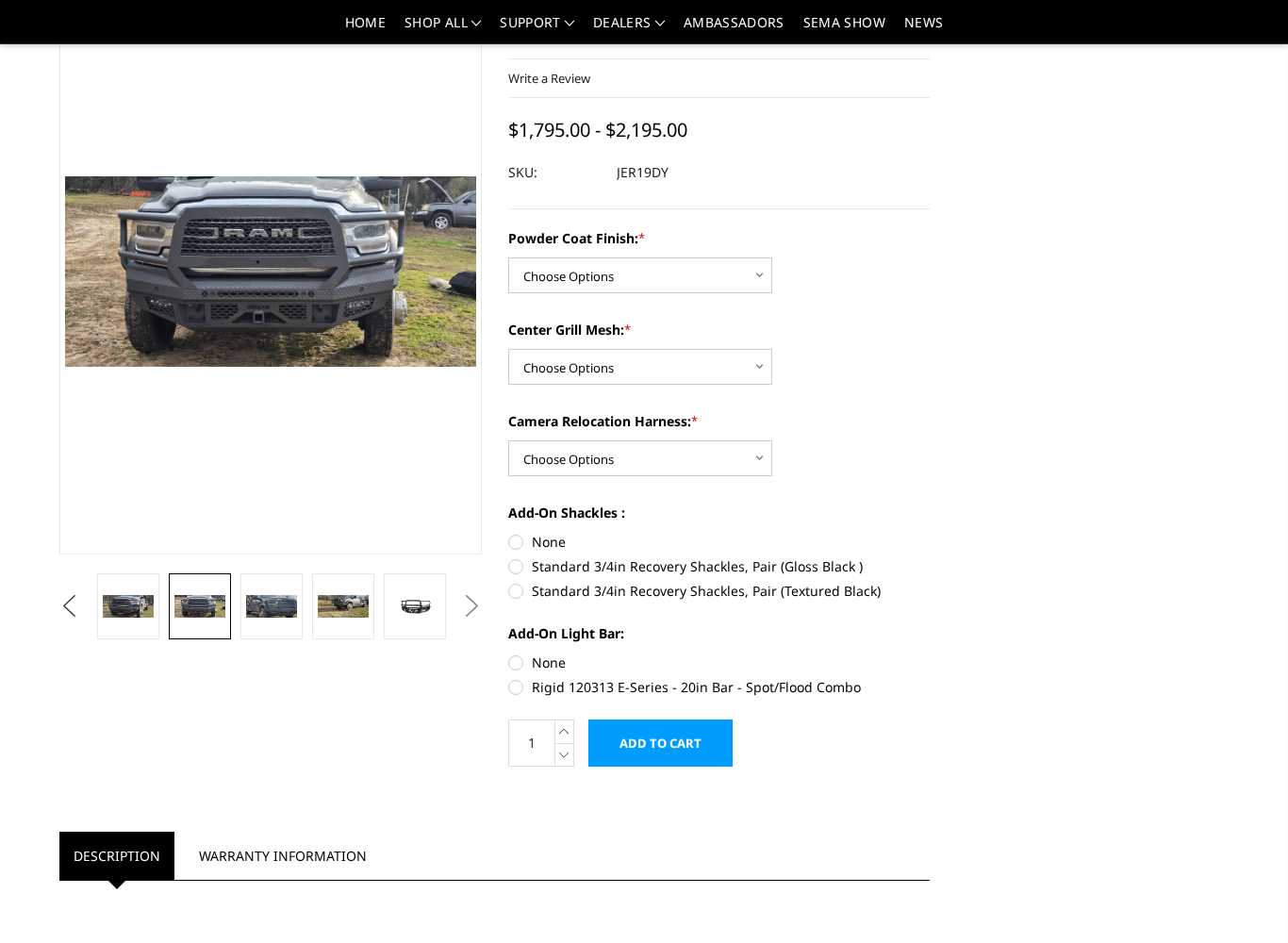click on "Previous" at bounding box center (69, 606) 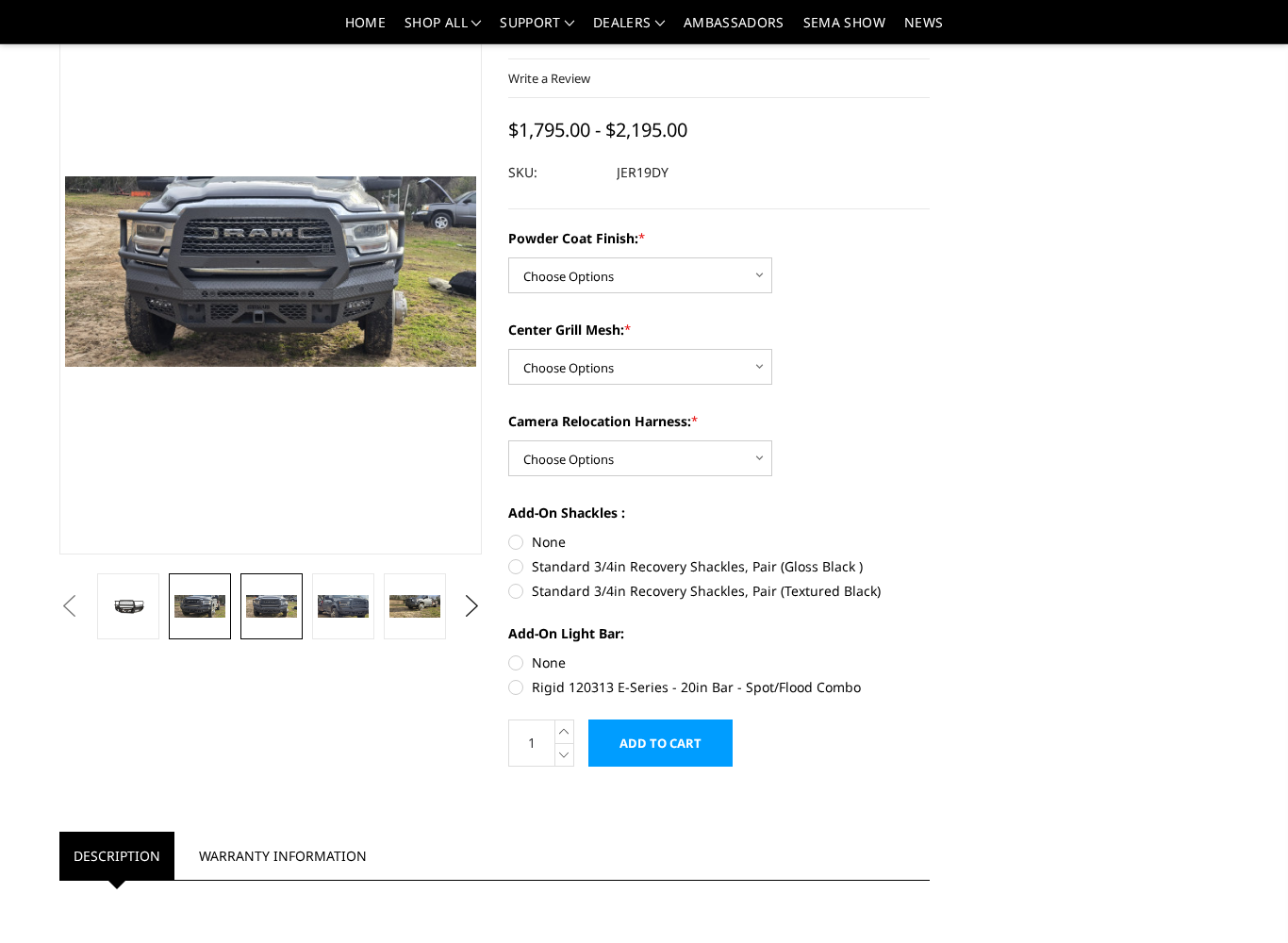 click at bounding box center [200, 606] 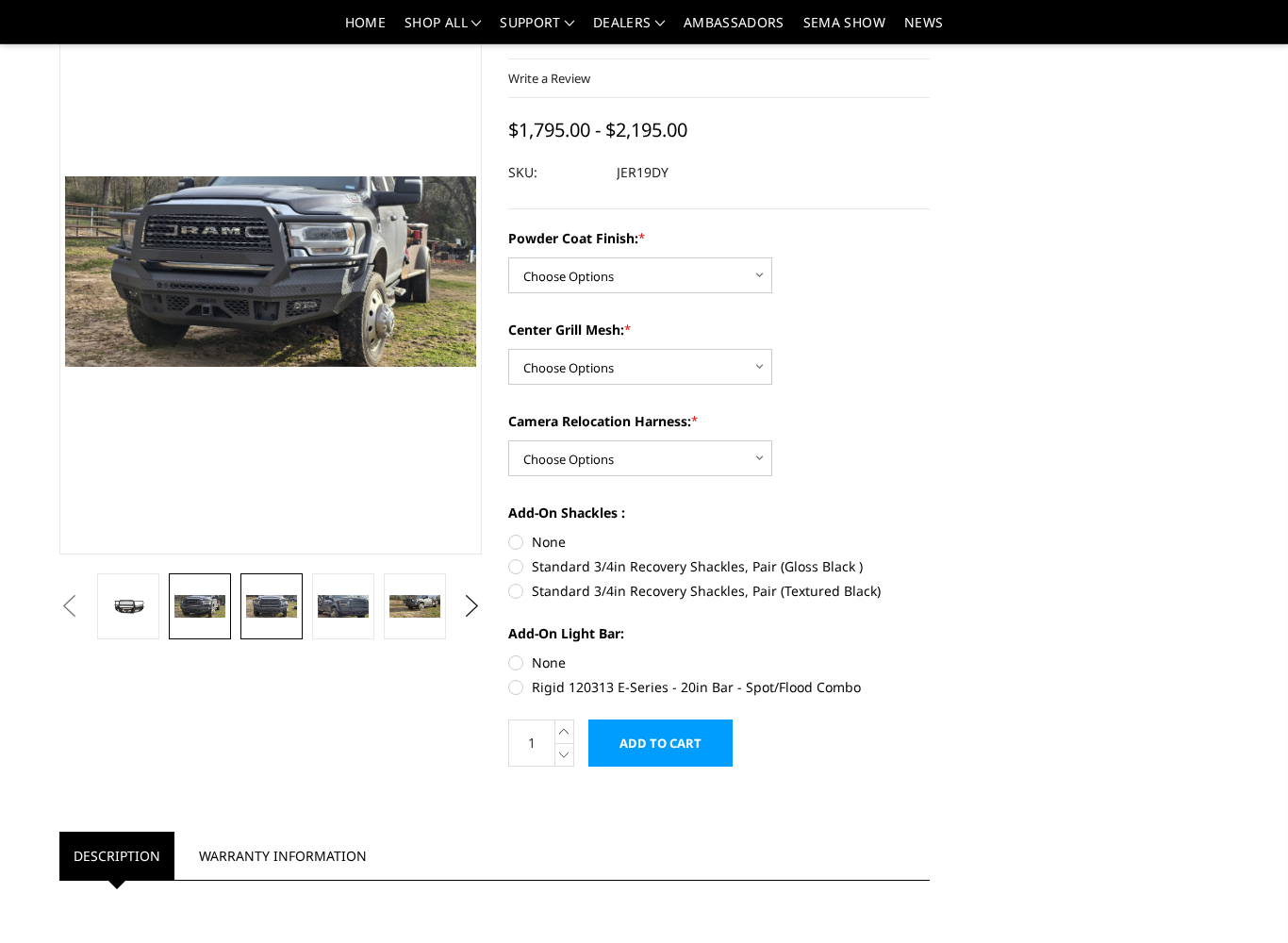 click at bounding box center [272, 606] 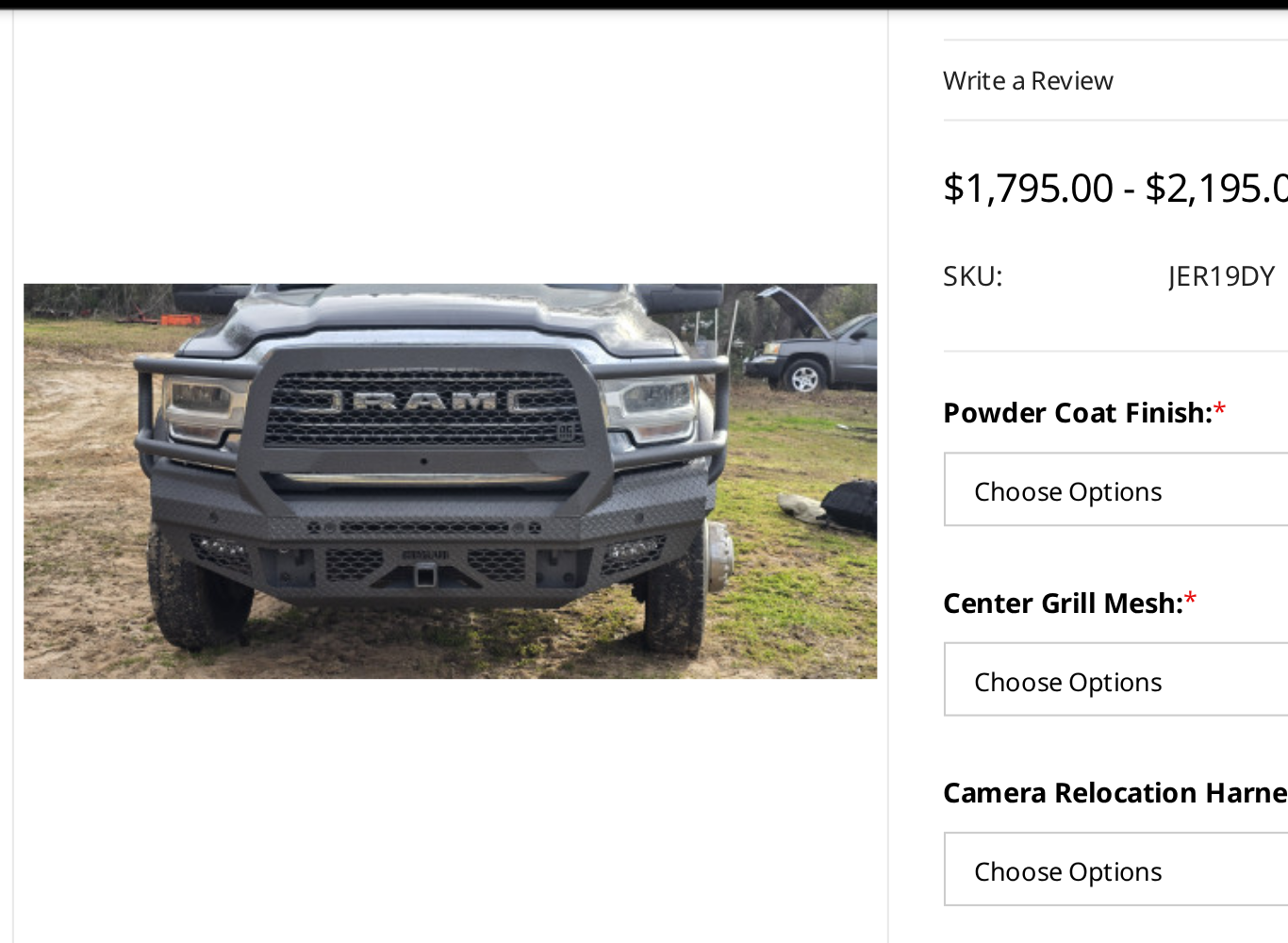 scroll, scrollTop: 0, scrollLeft: 0, axis: both 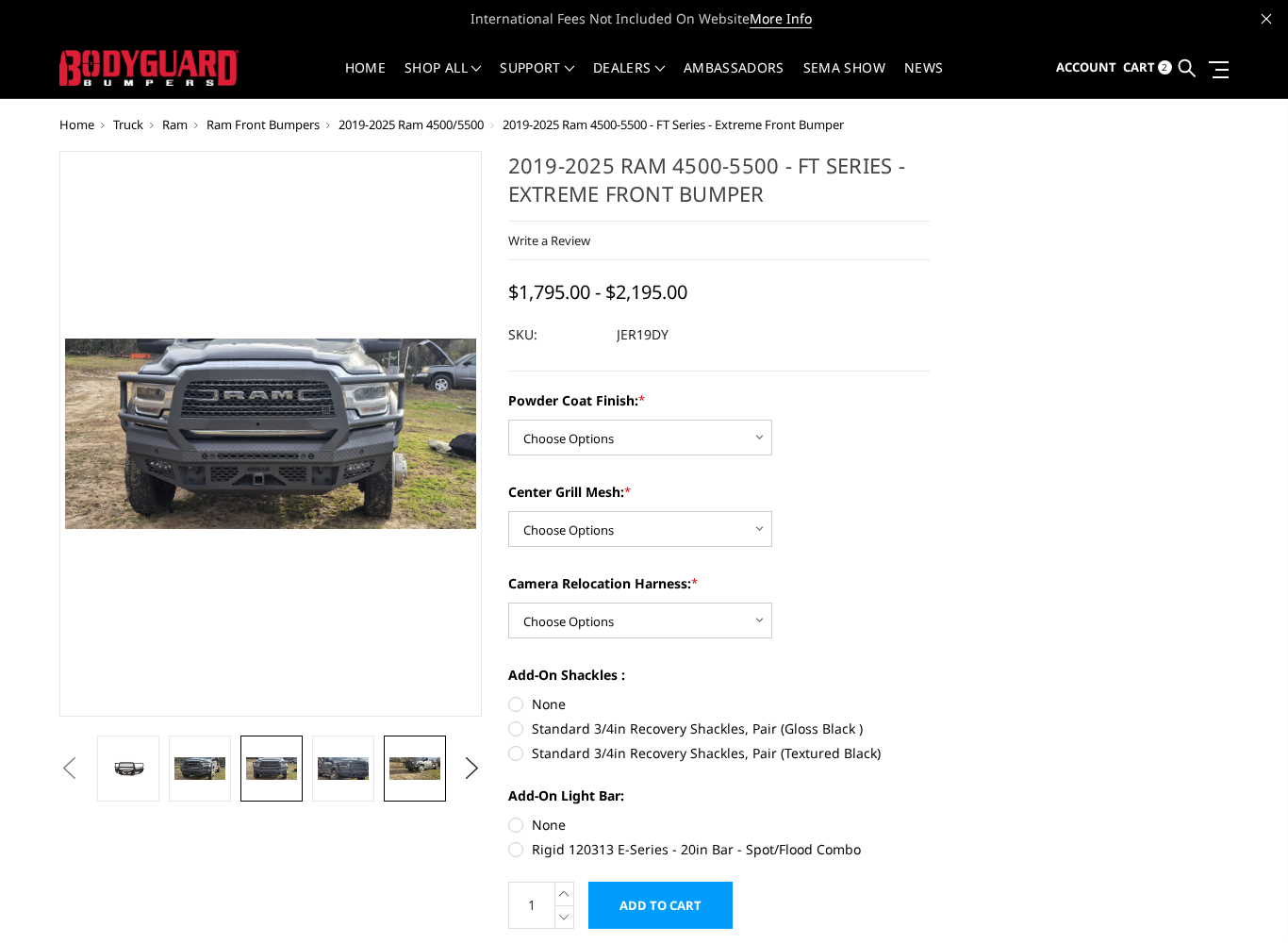 click at bounding box center [415, 769] 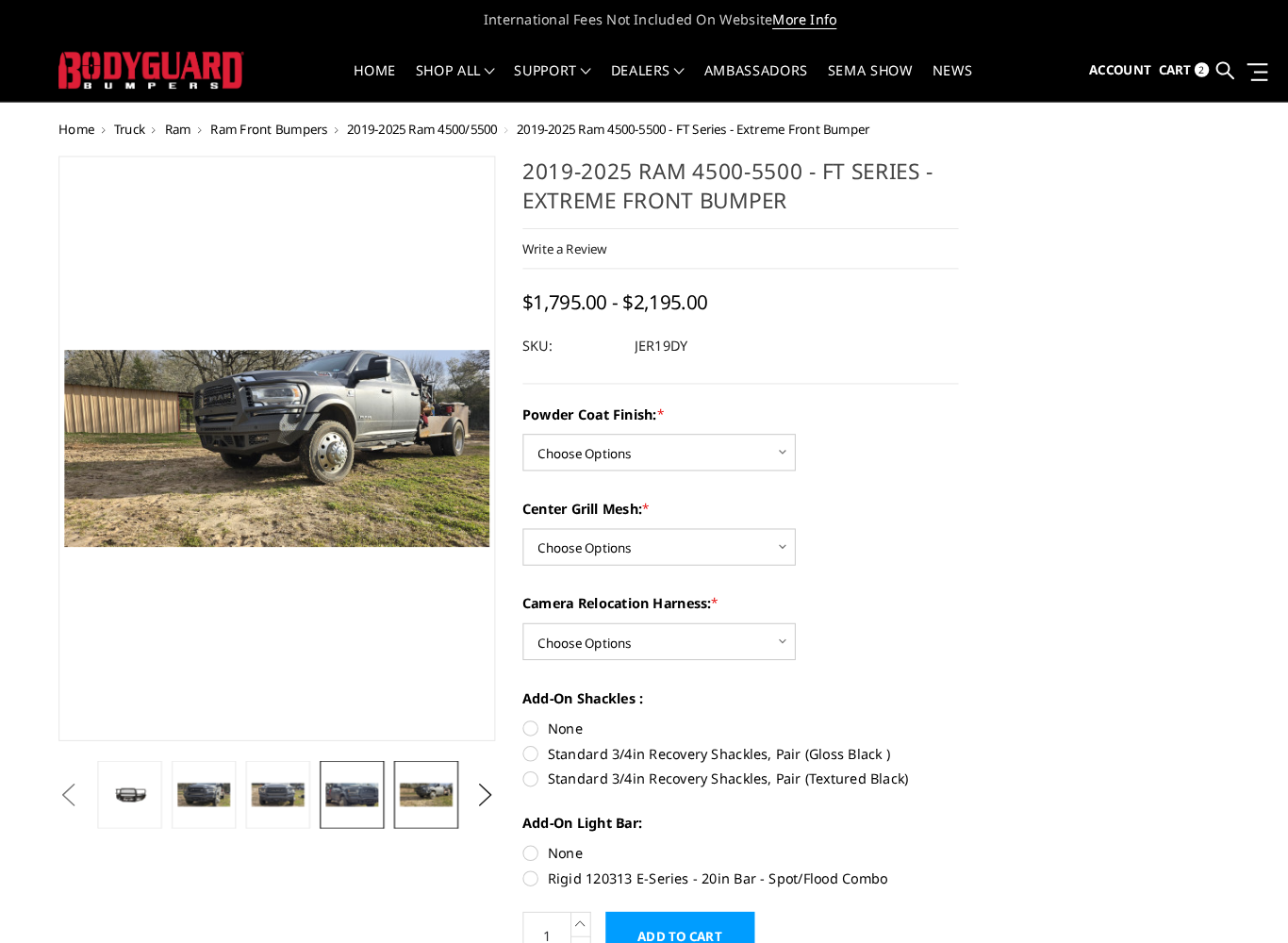 click at bounding box center (343, 769) 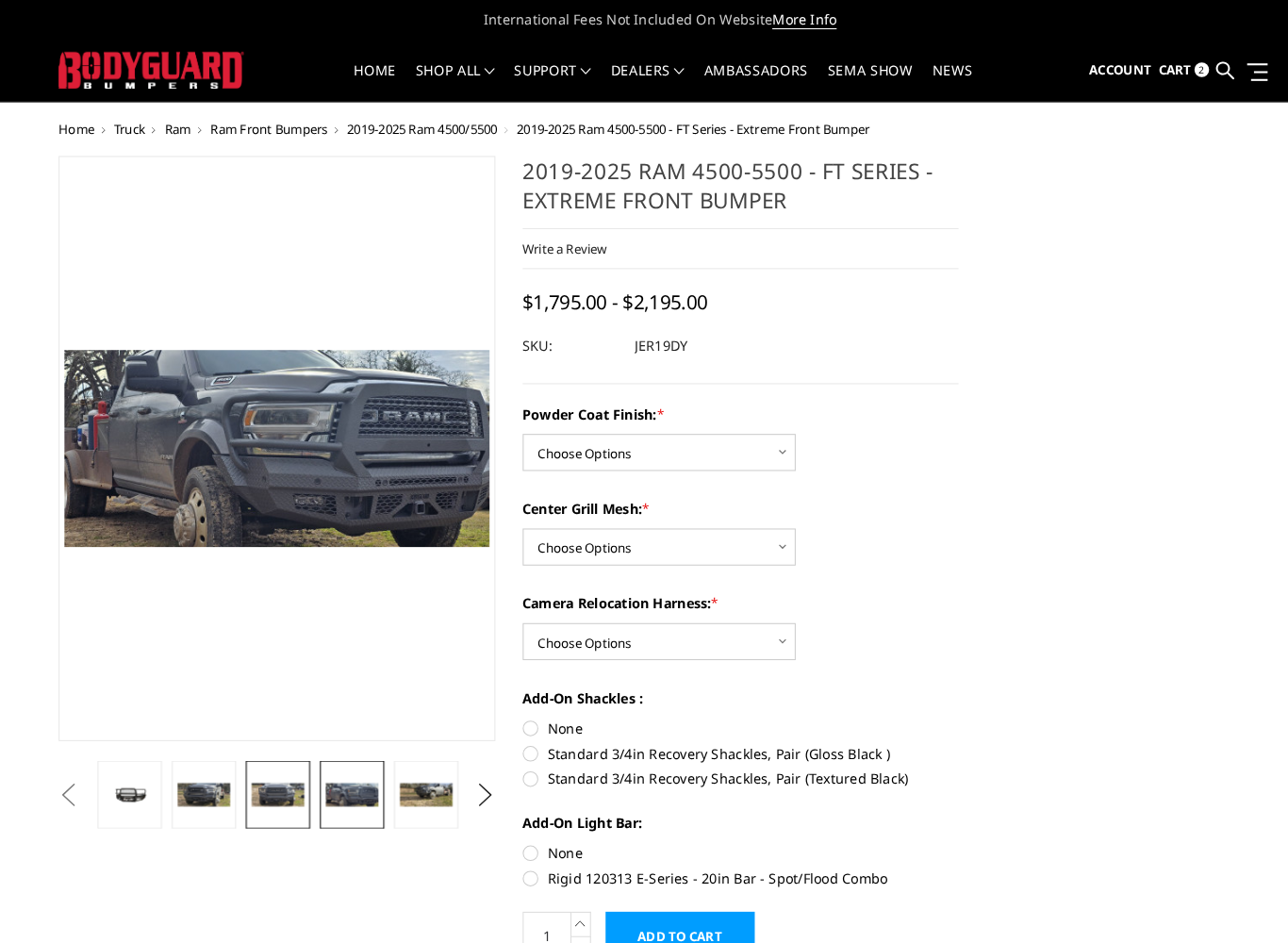 click at bounding box center (272, 769) 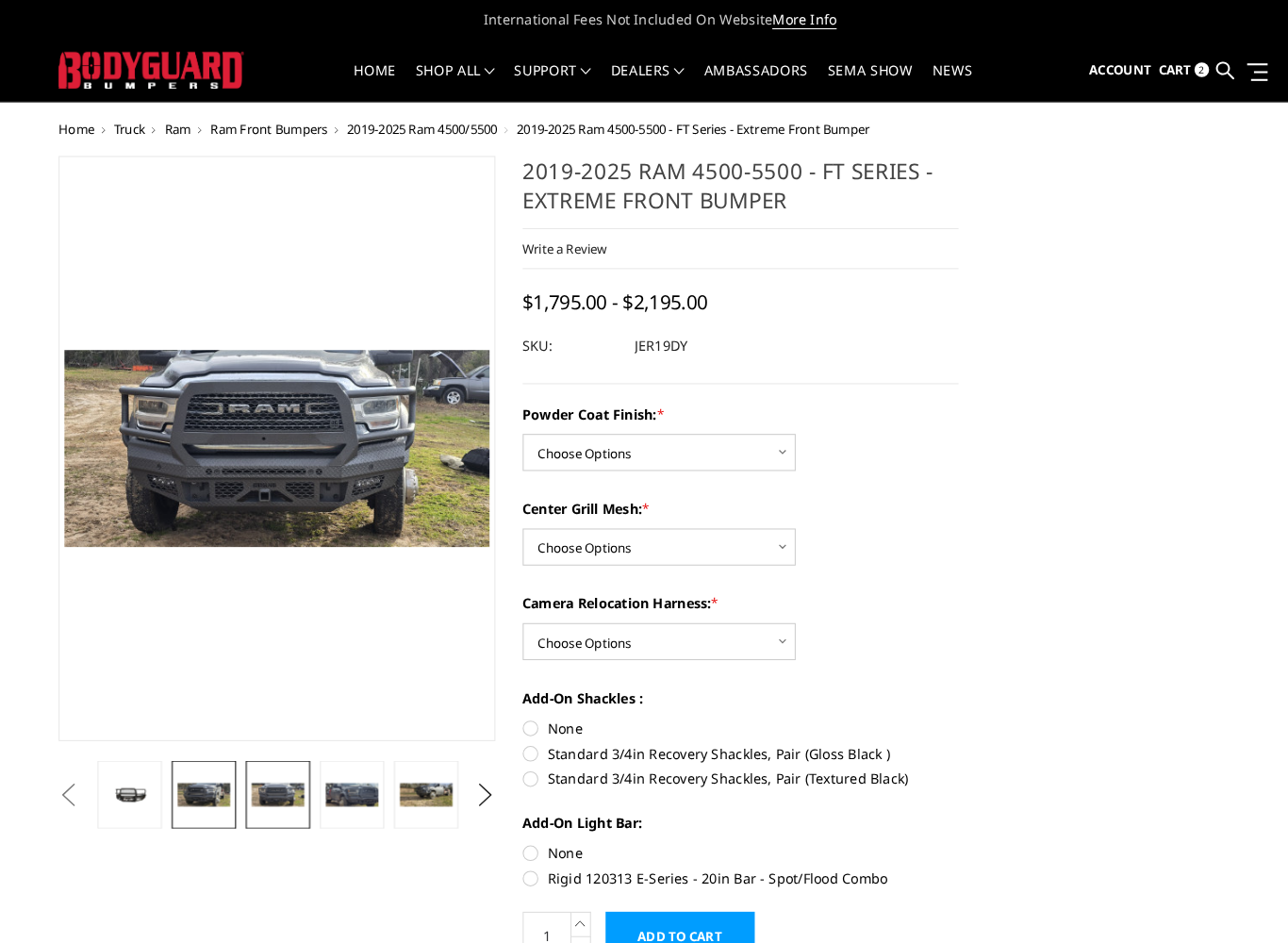 click at bounding box center (200, 769) 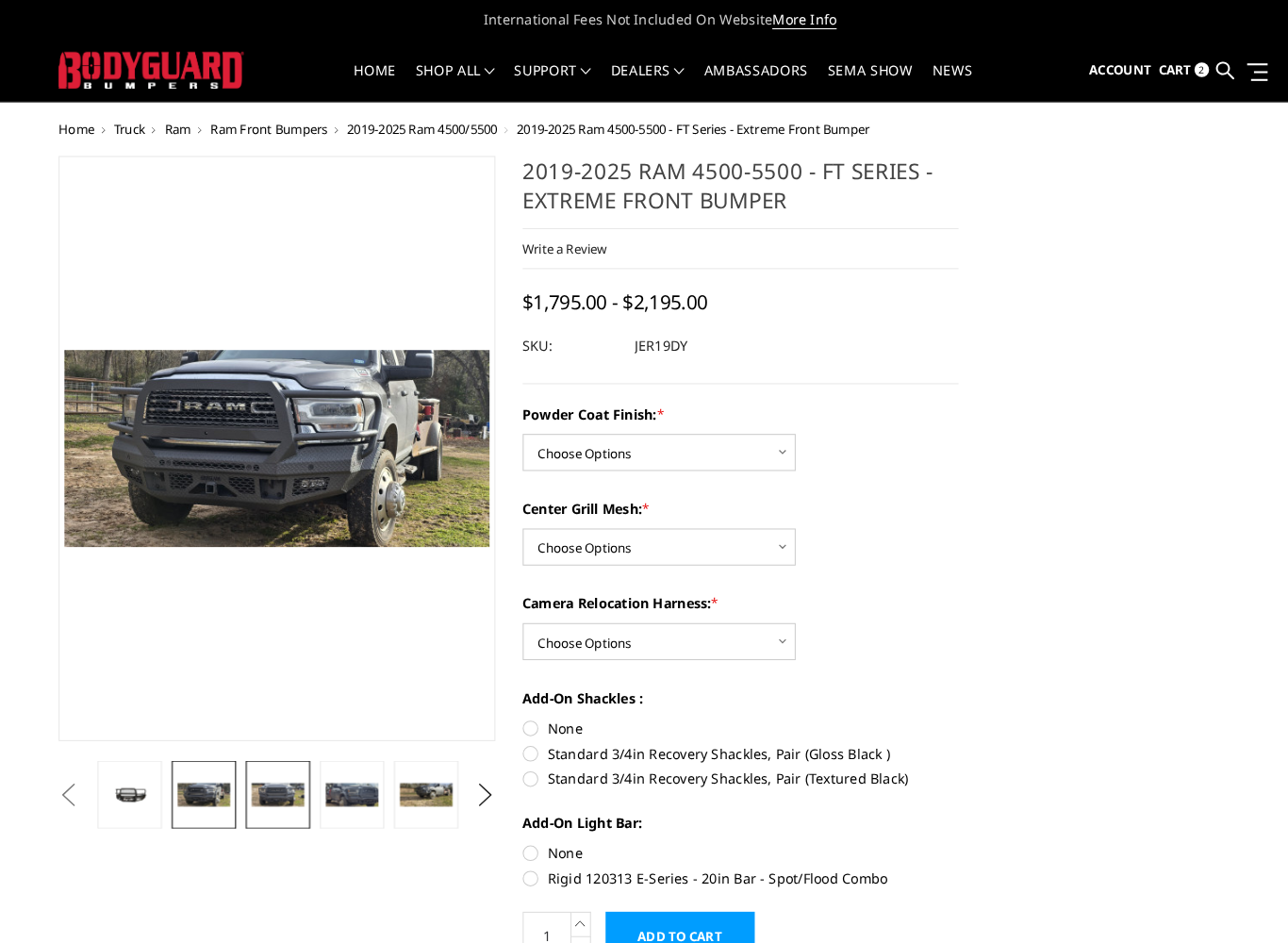 click at bounding box center (272, 769) 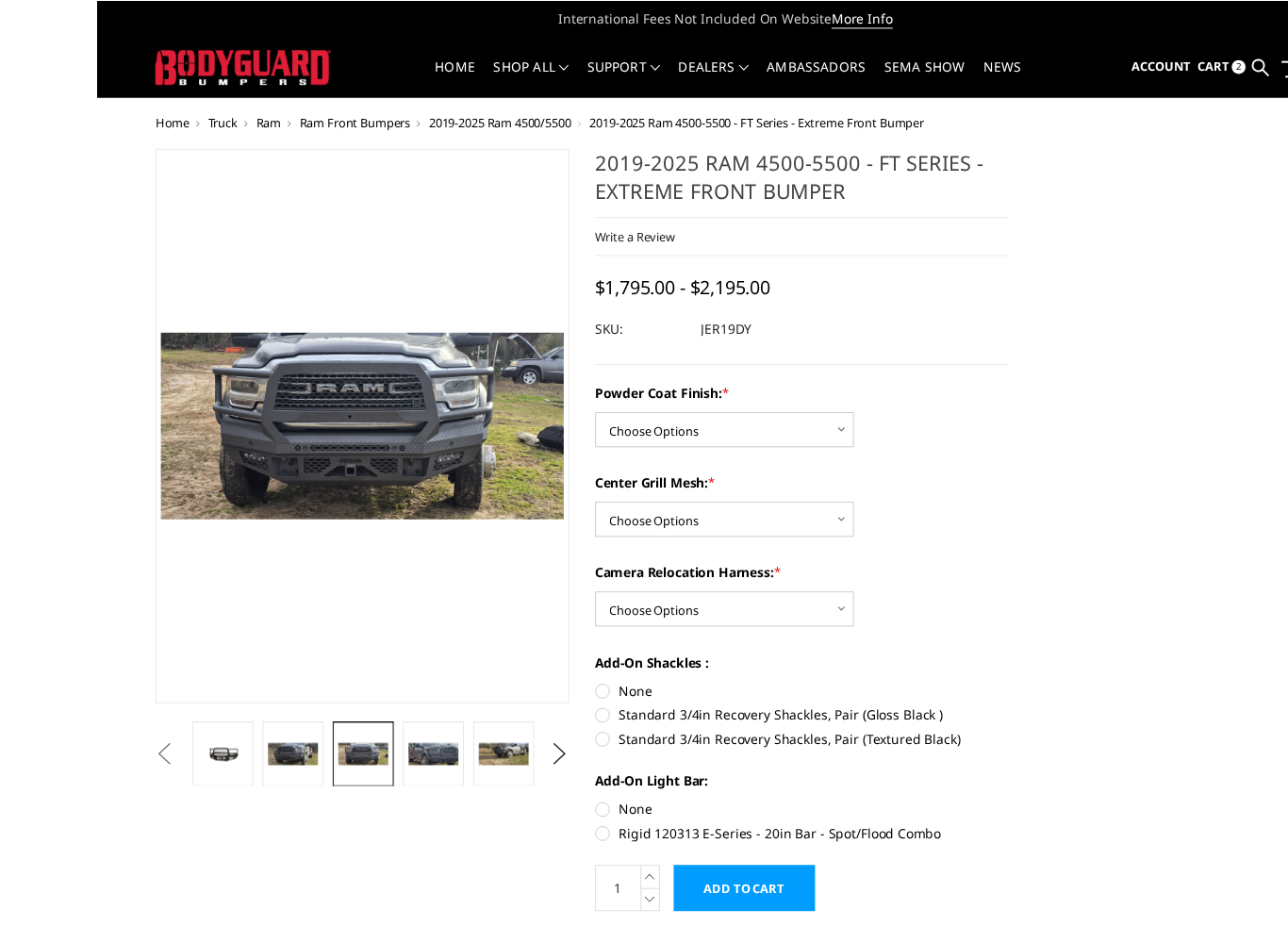 scroll, scrollTop: 20, scrollLeft: 0, axis: vertical 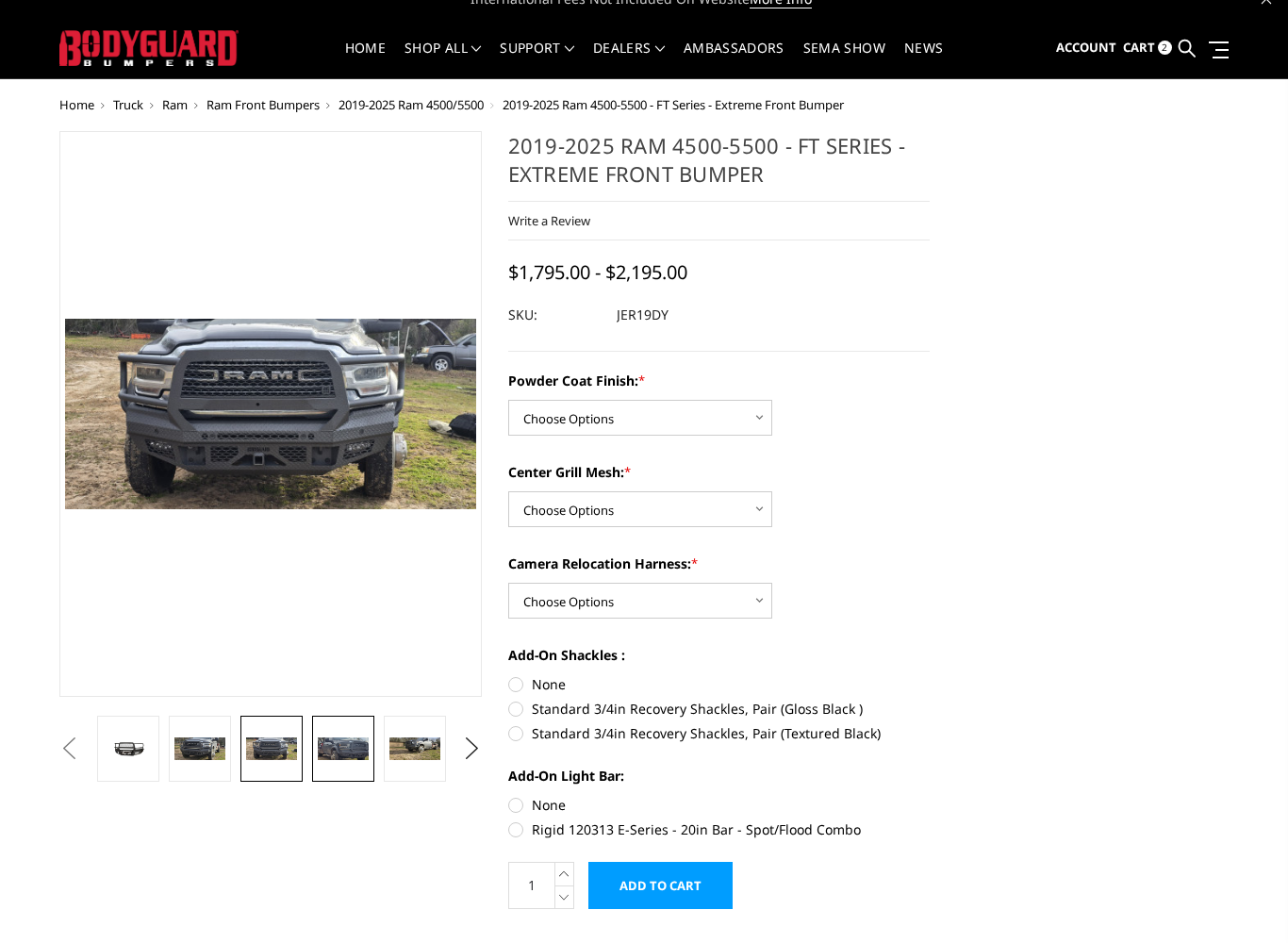 click at bounding box center [343, 749] 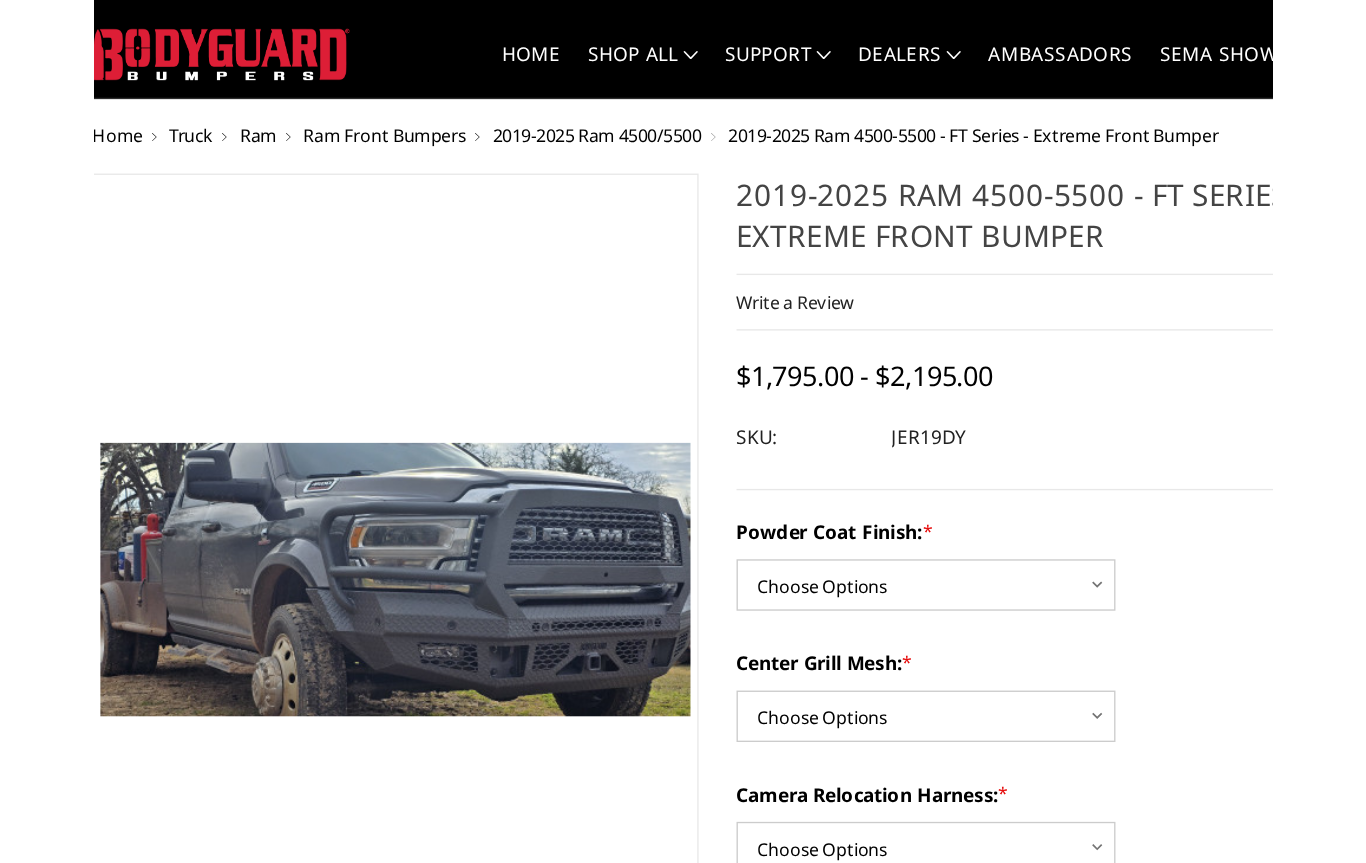 scroll, scrollTop: 0, scrollLeft: 0, axis: both 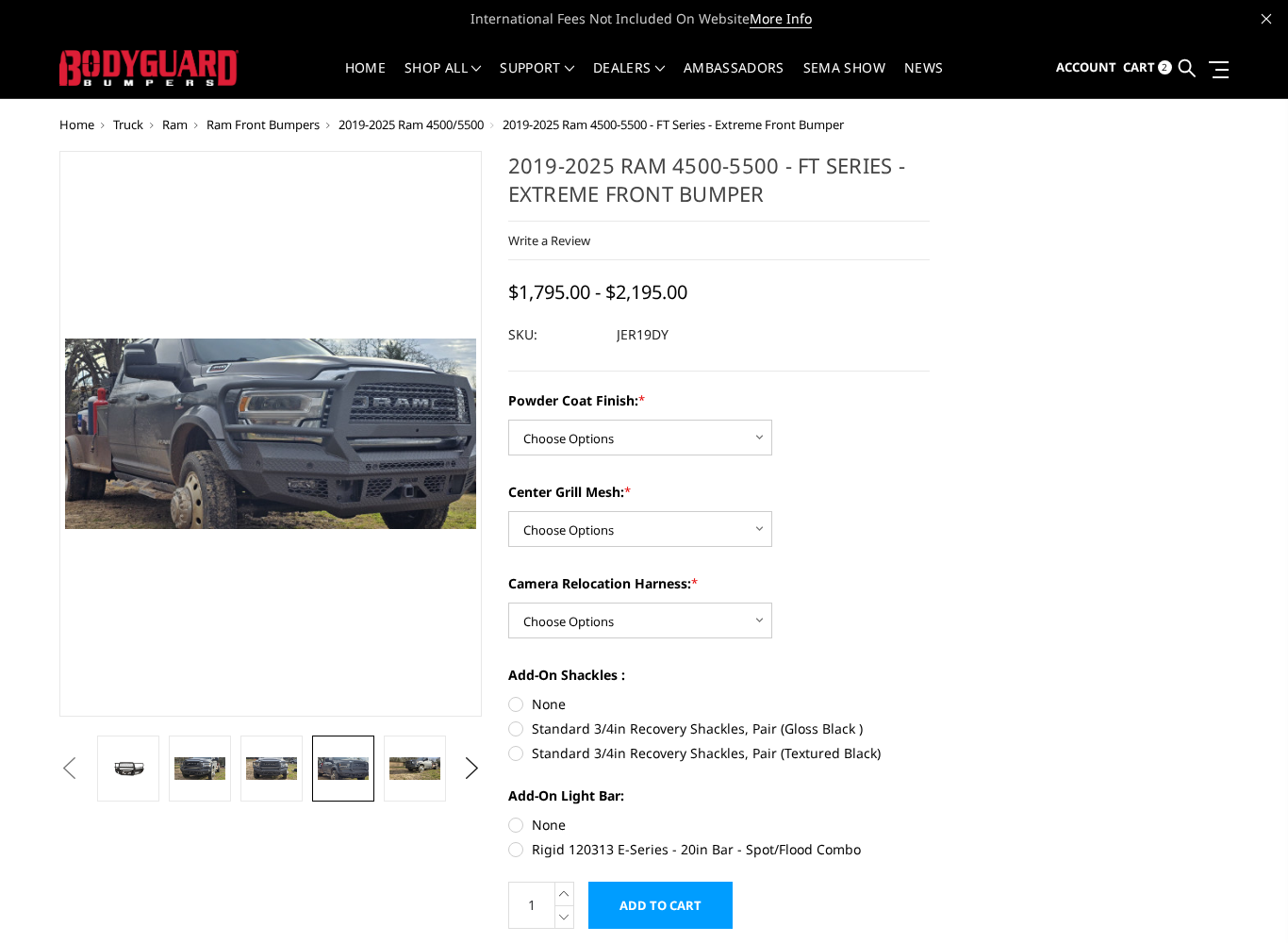 click on "Previous" at bounding box center (69, 769) 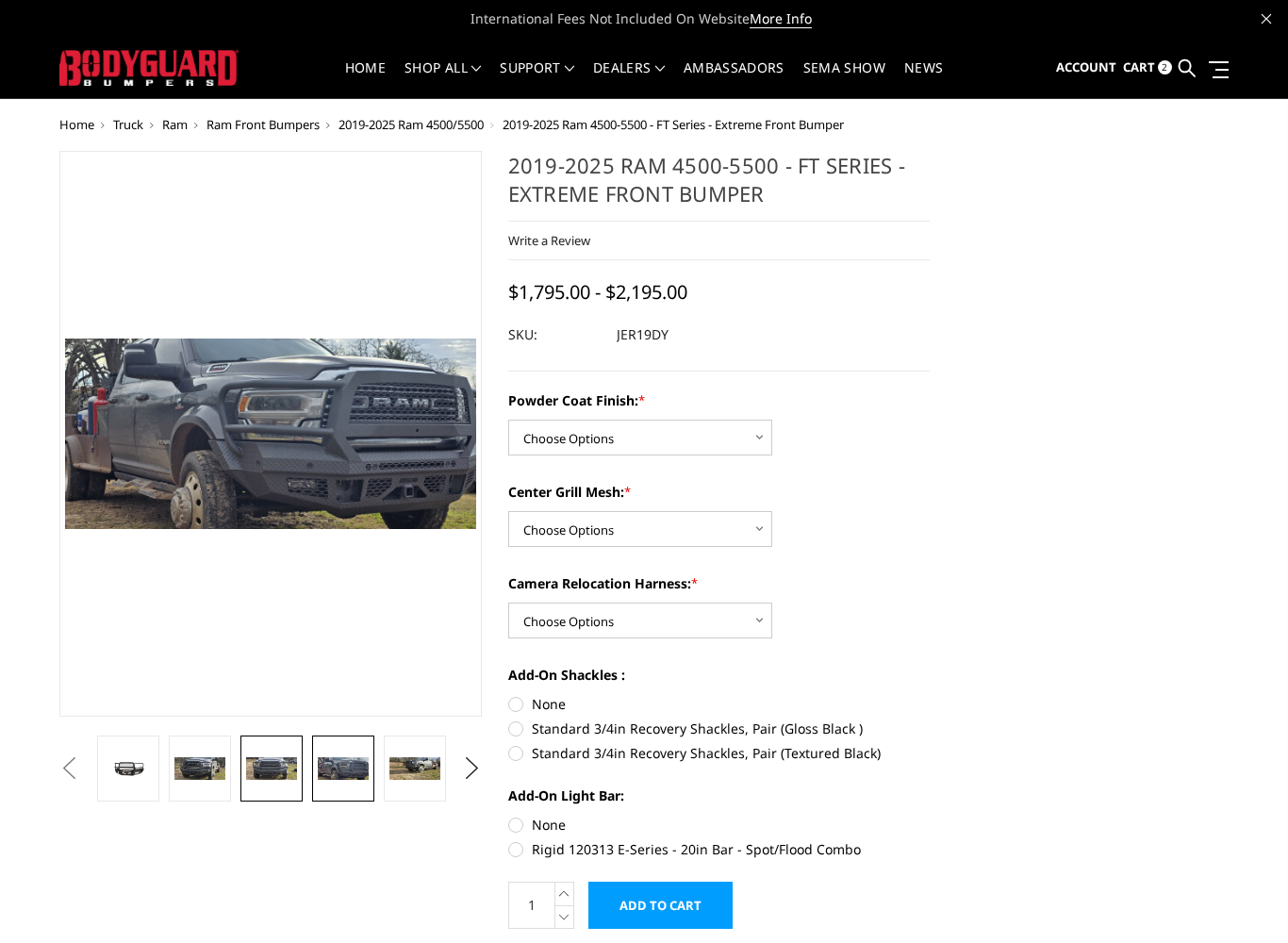 click at bounding box center (272, 769) 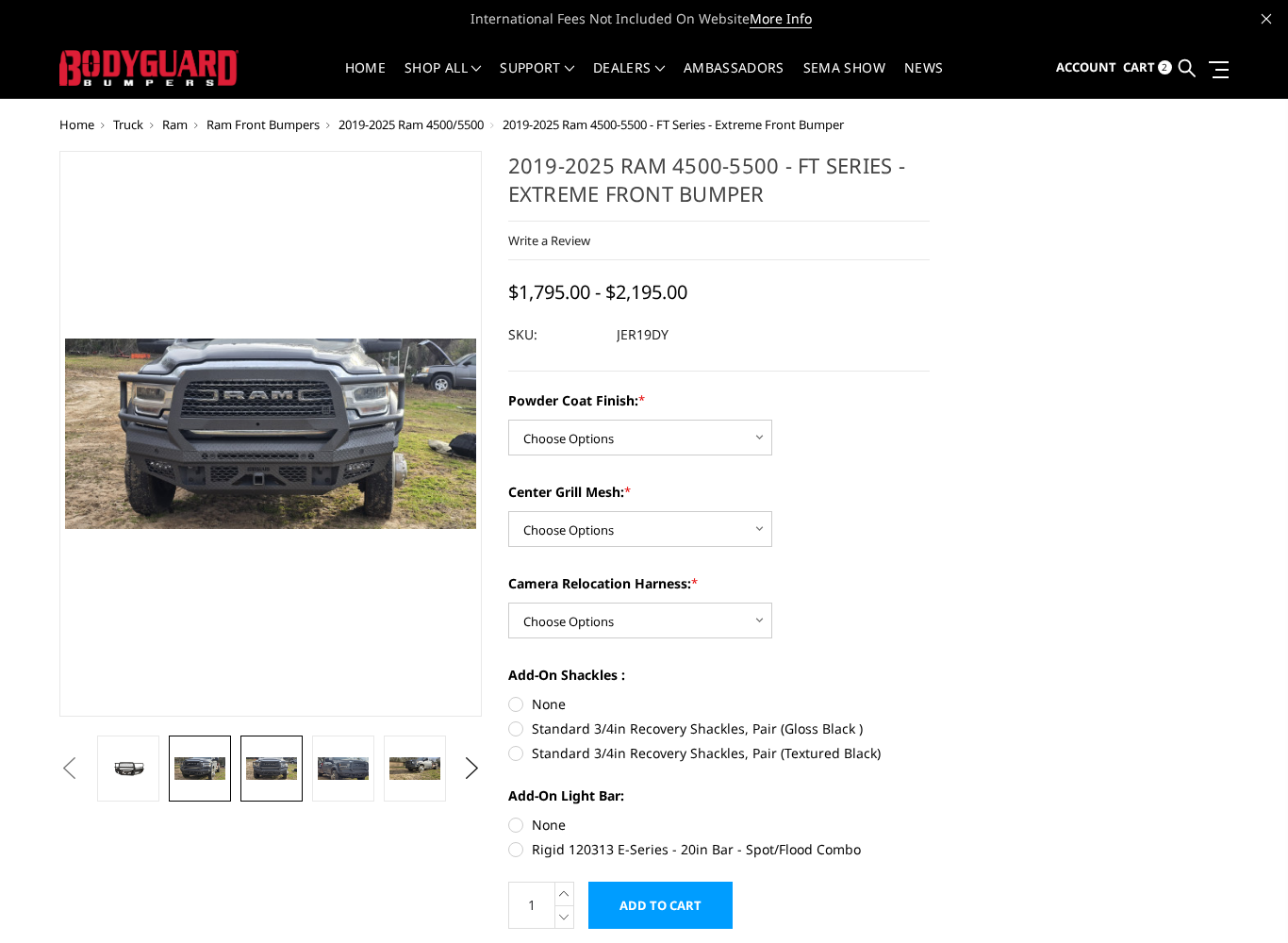 click at bounding box center [200, 769] 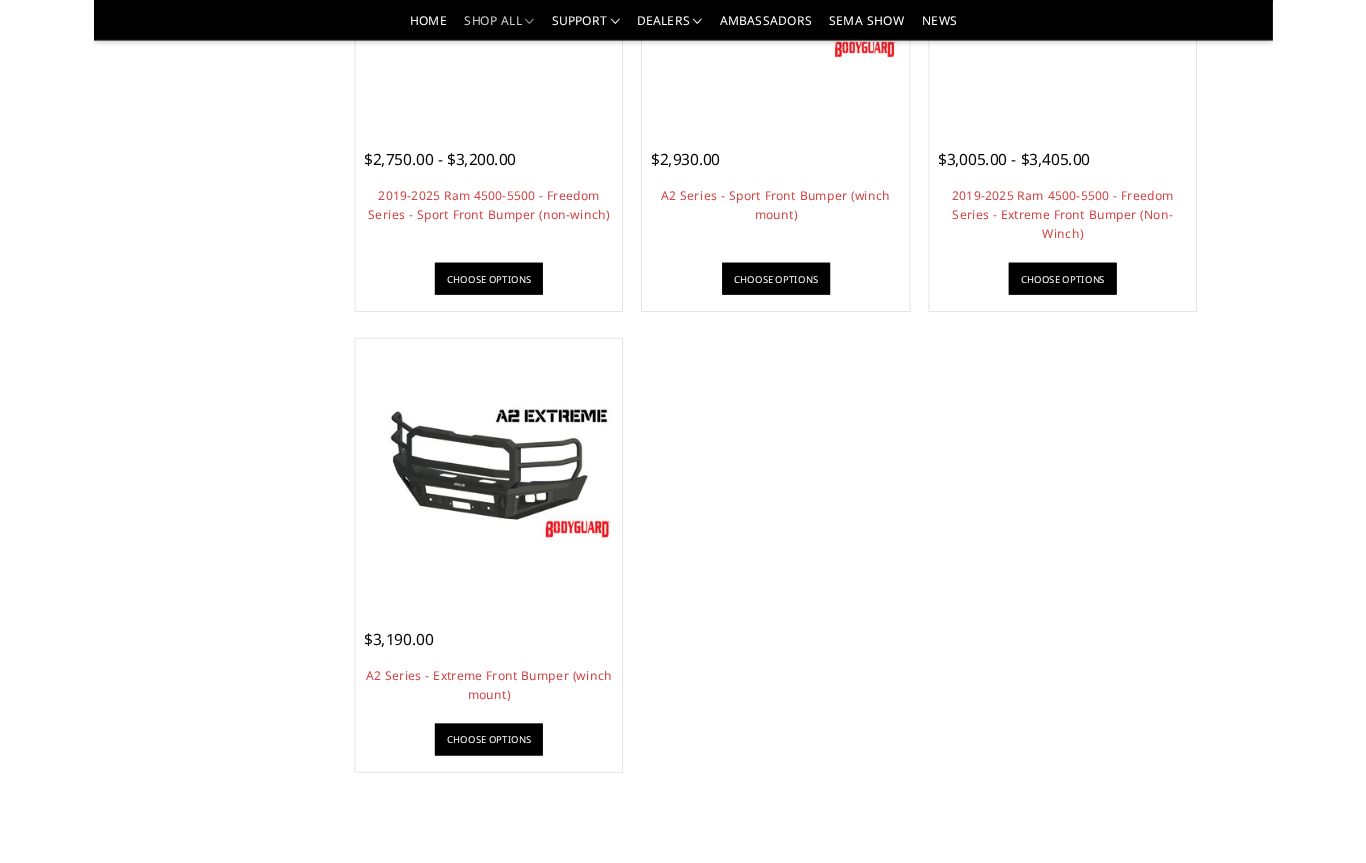scroll, scrollTop: 1477, scrollLeft: 0, axis: vertical 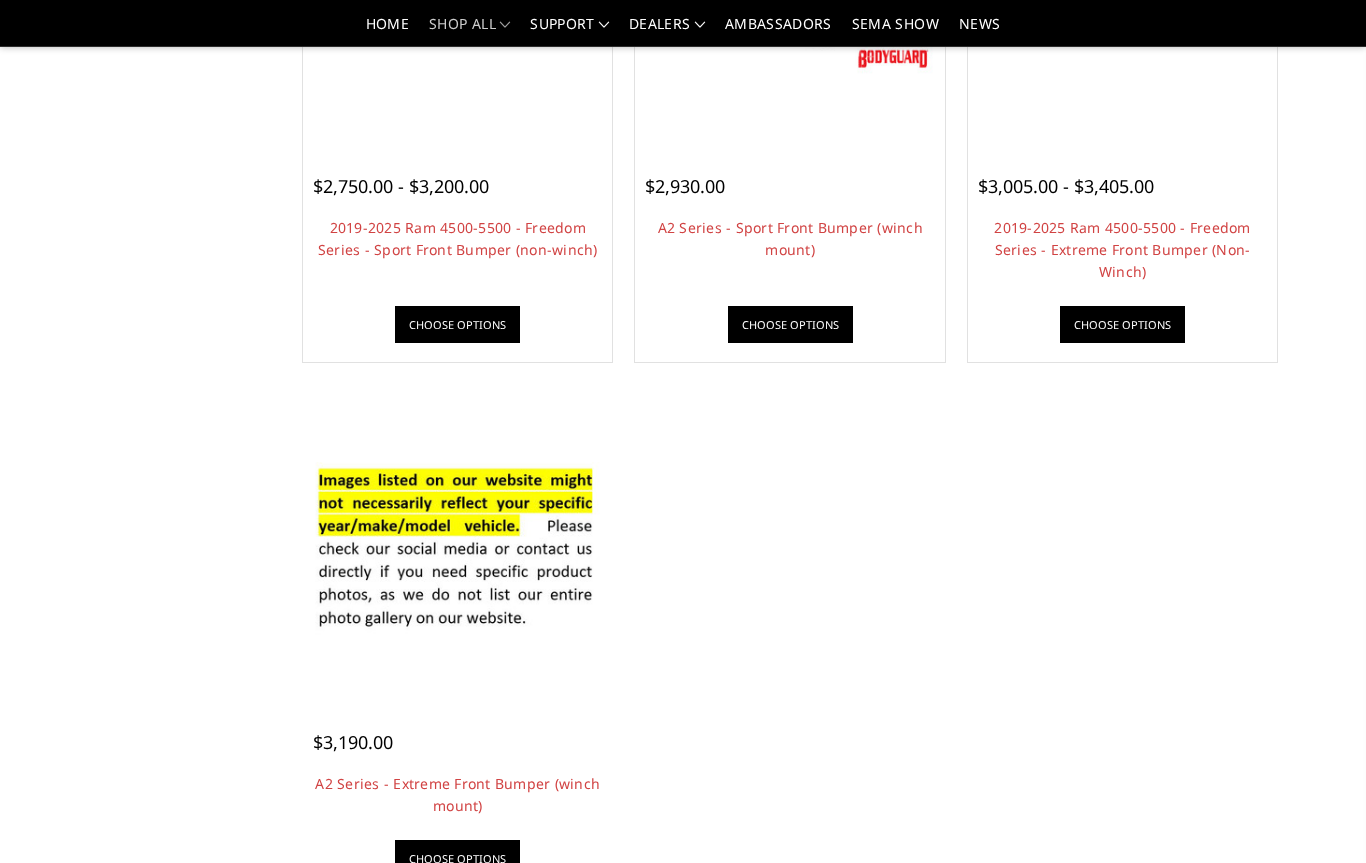 click at bounding box center [457, 549] 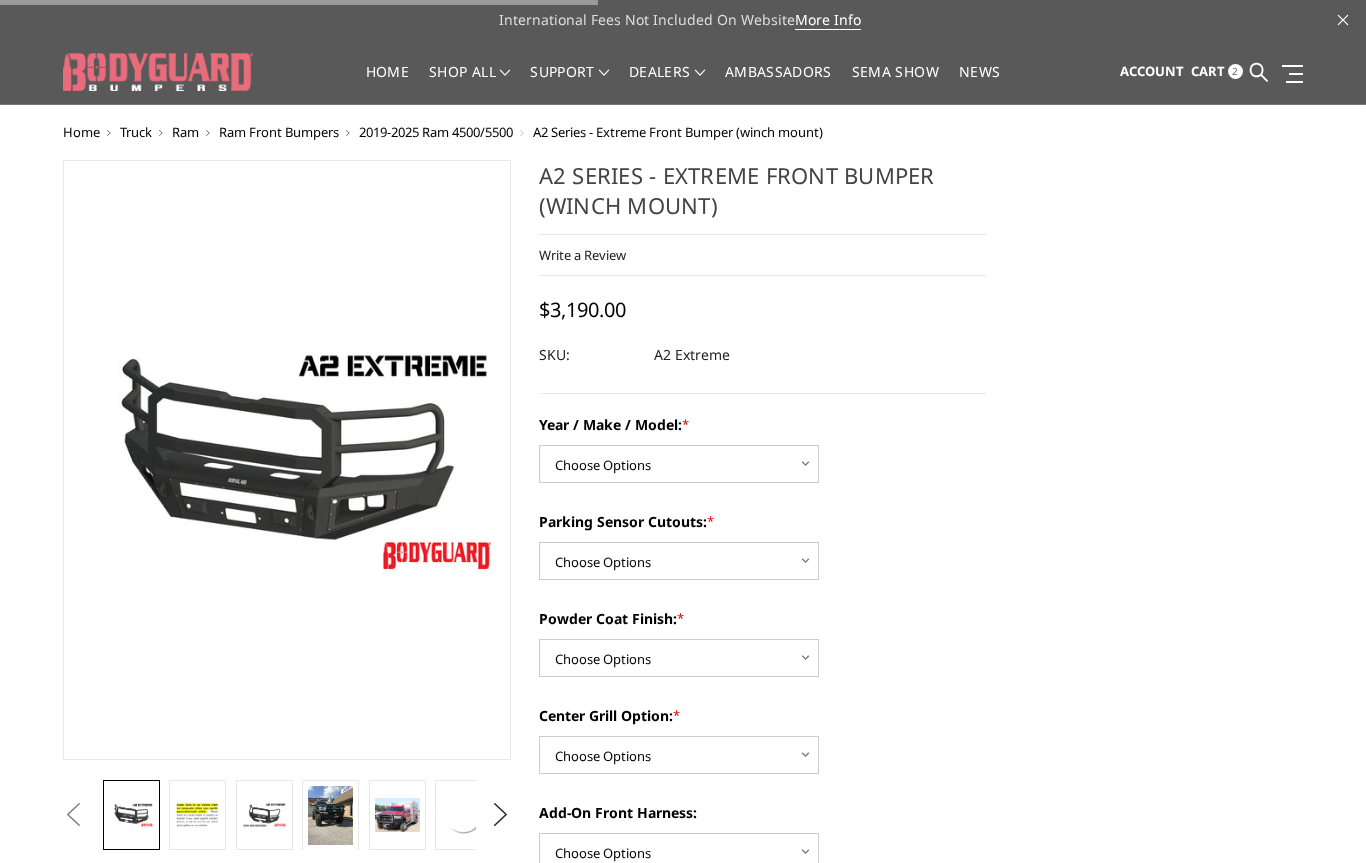scroll, scrollTop: 0, scrollLeft: 0, axis: both 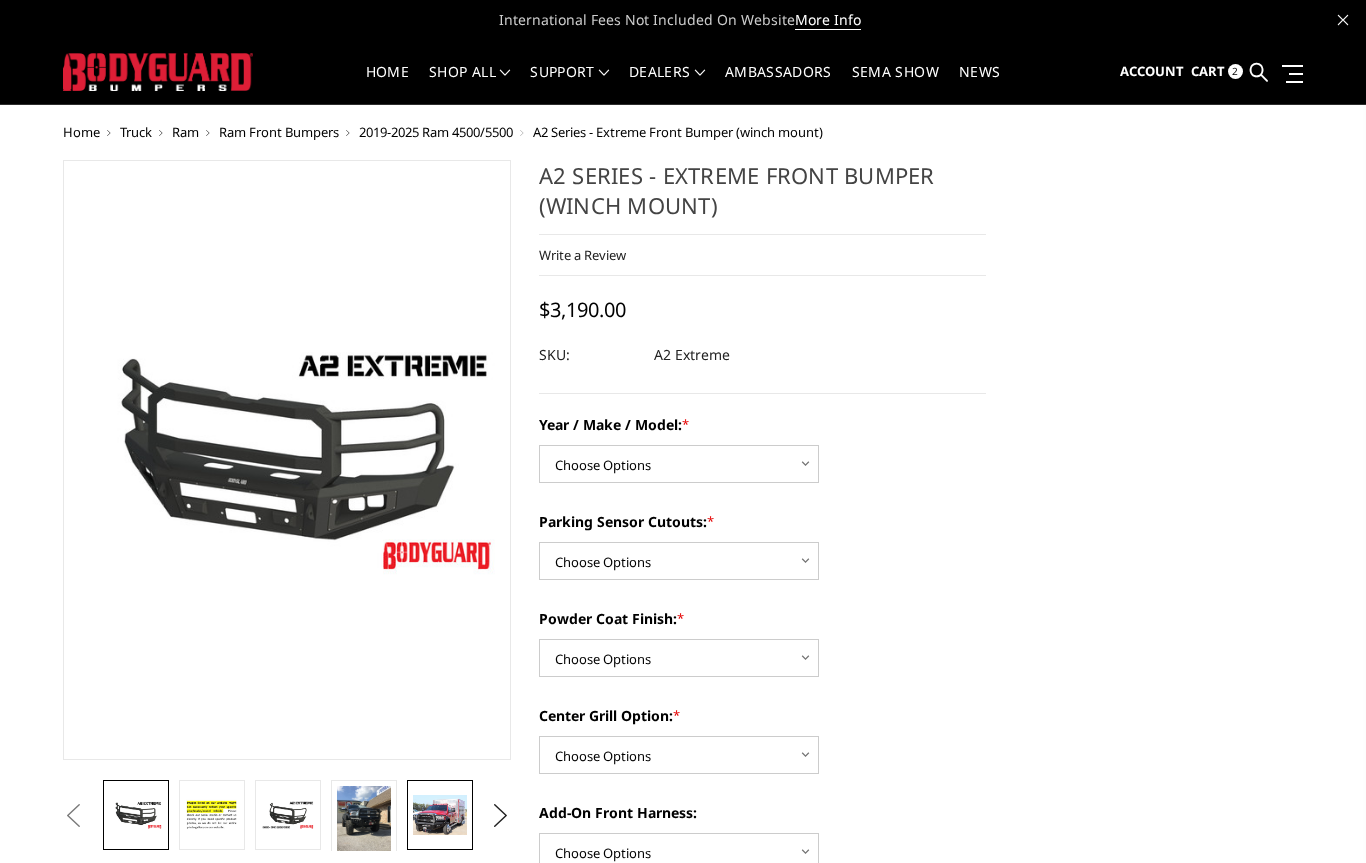 click at bounding box center [440, 815] 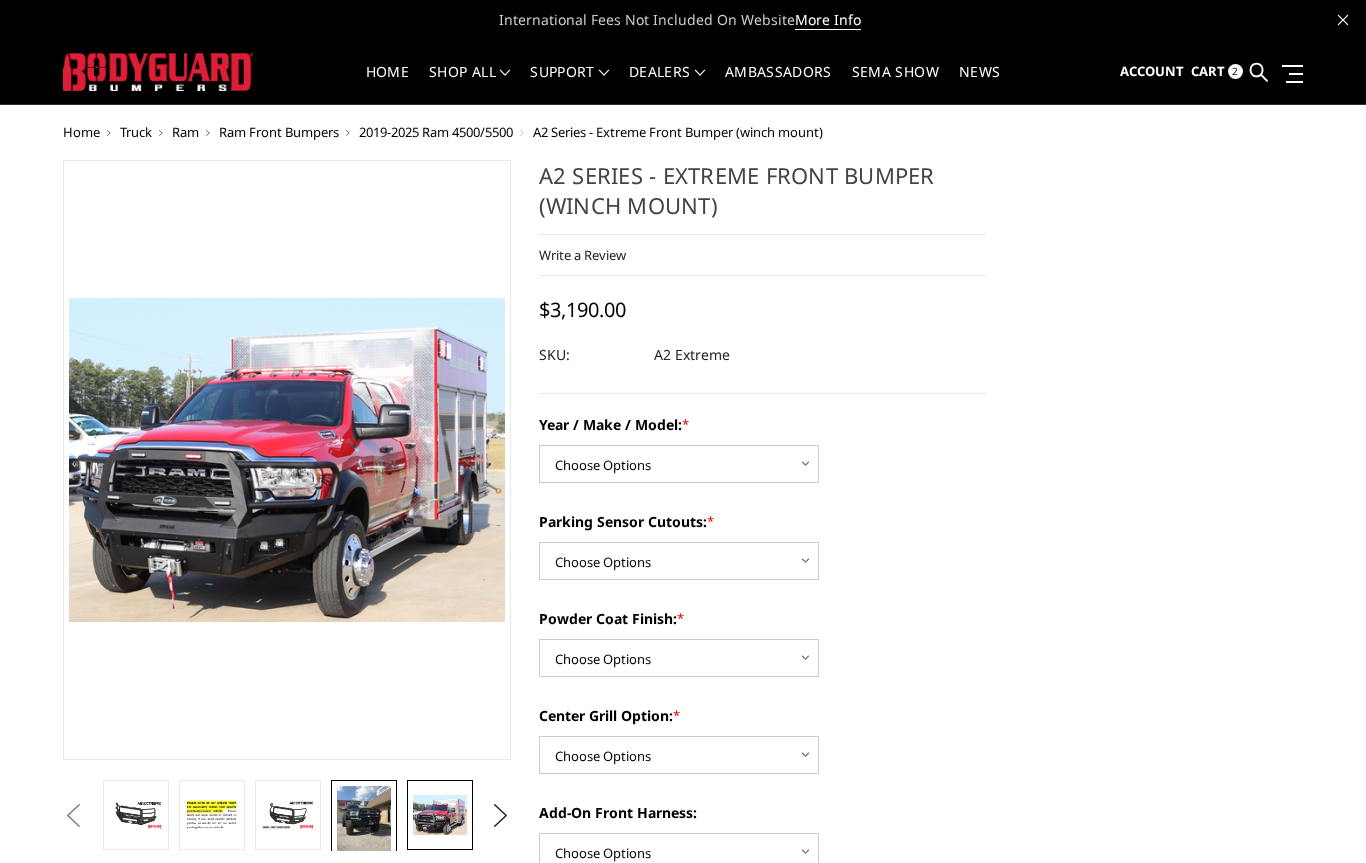click at bounding box center [364, 822] 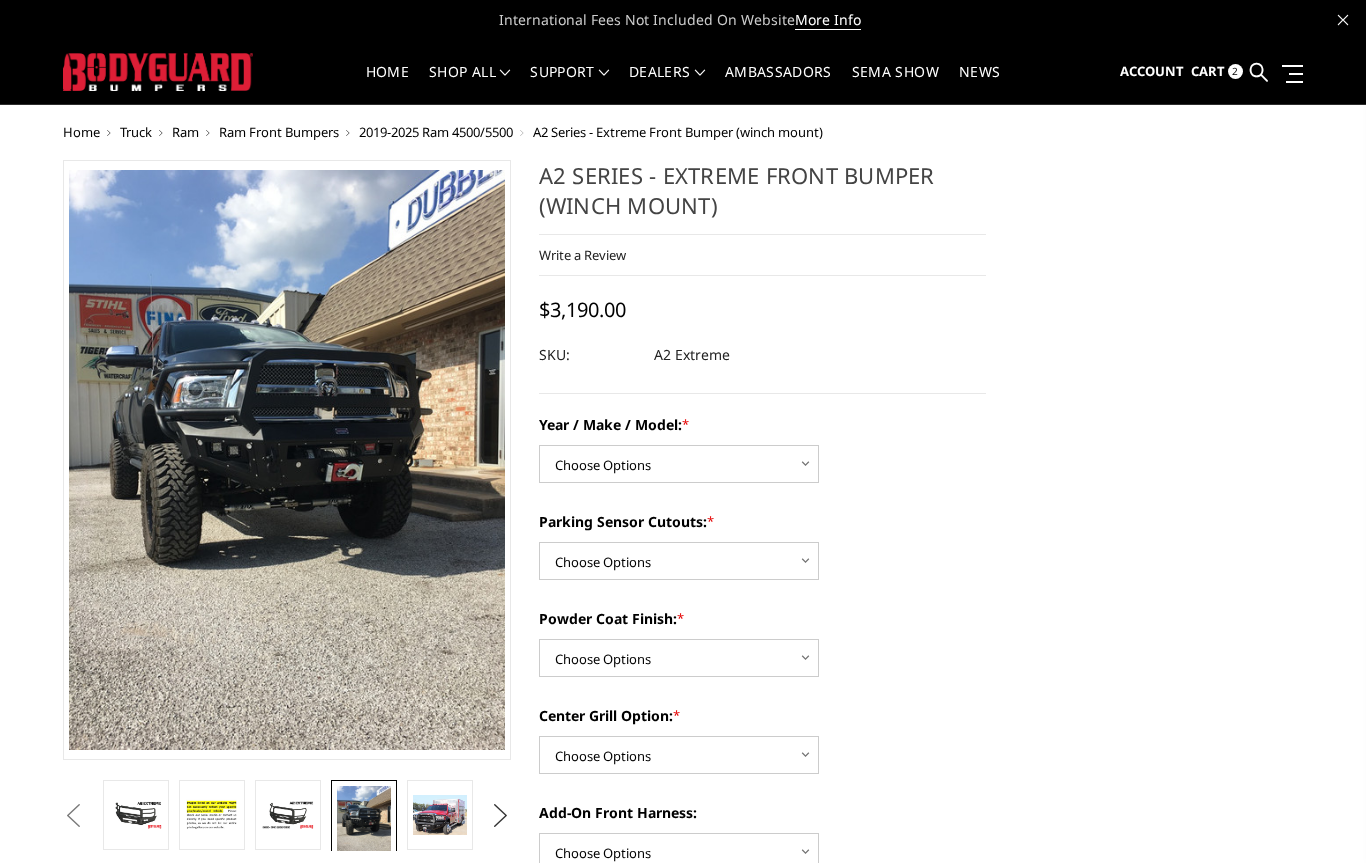 click on "Next" at bounding box center (500, 816) 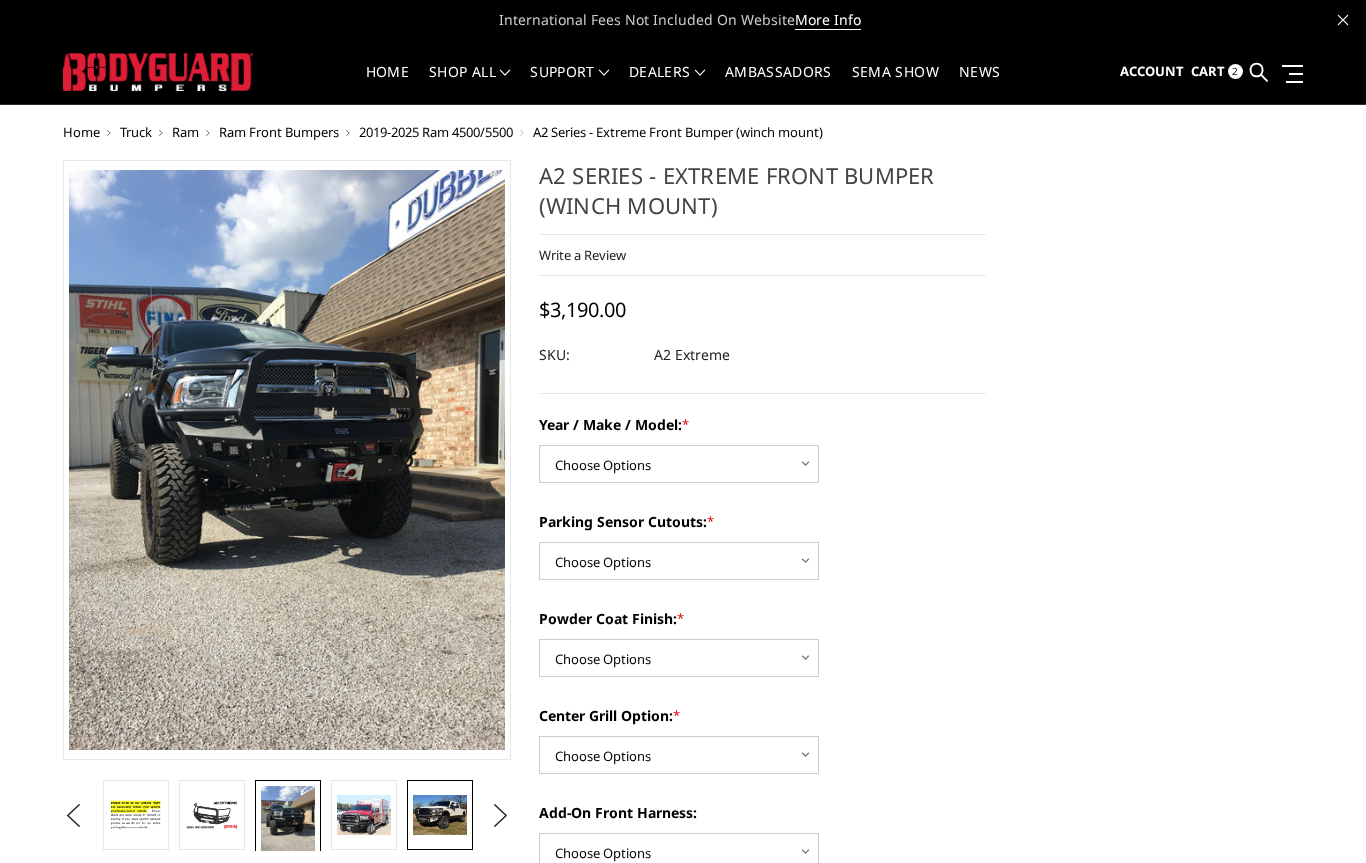 click at bounding box center [440, 815] 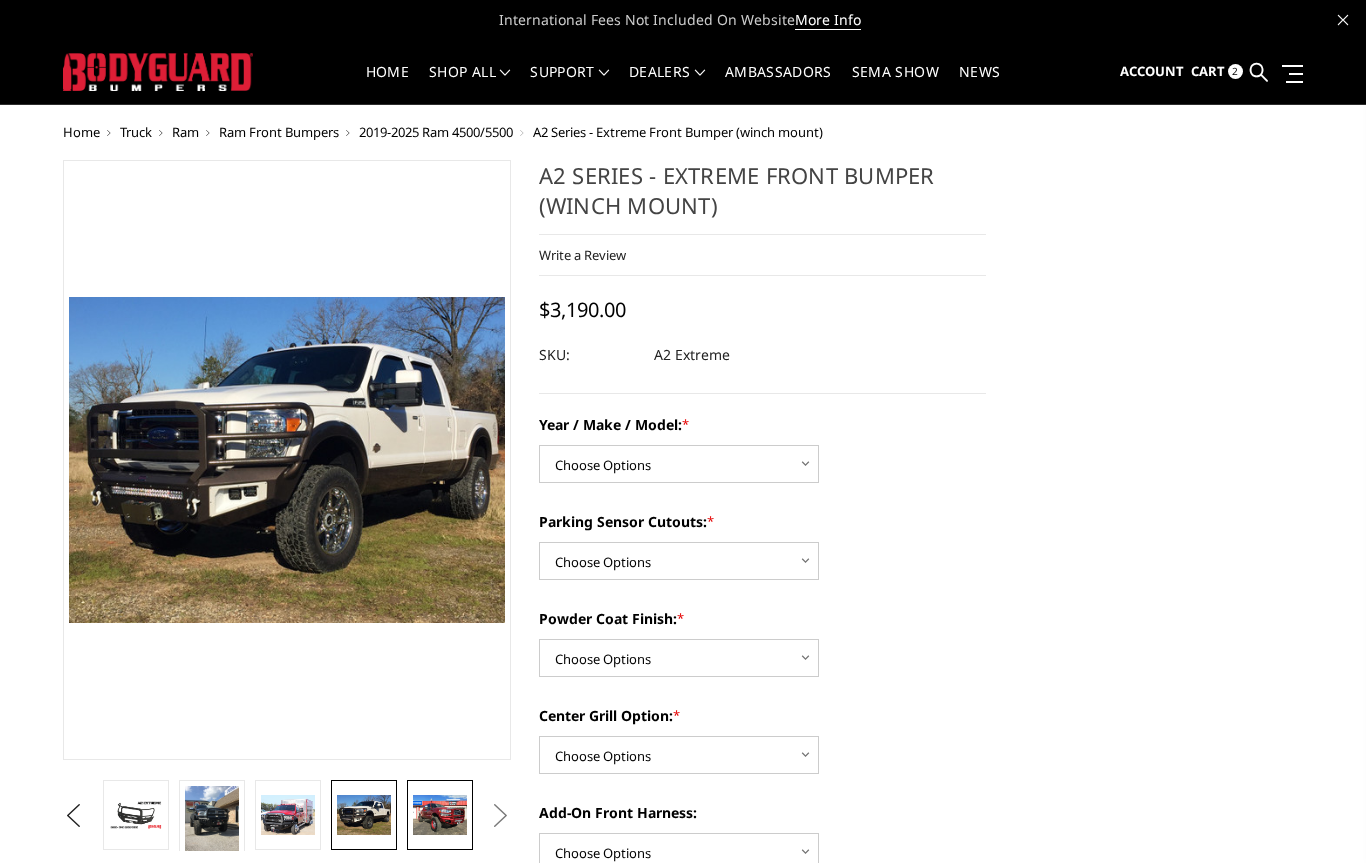 click at bounding box center [440, 815] 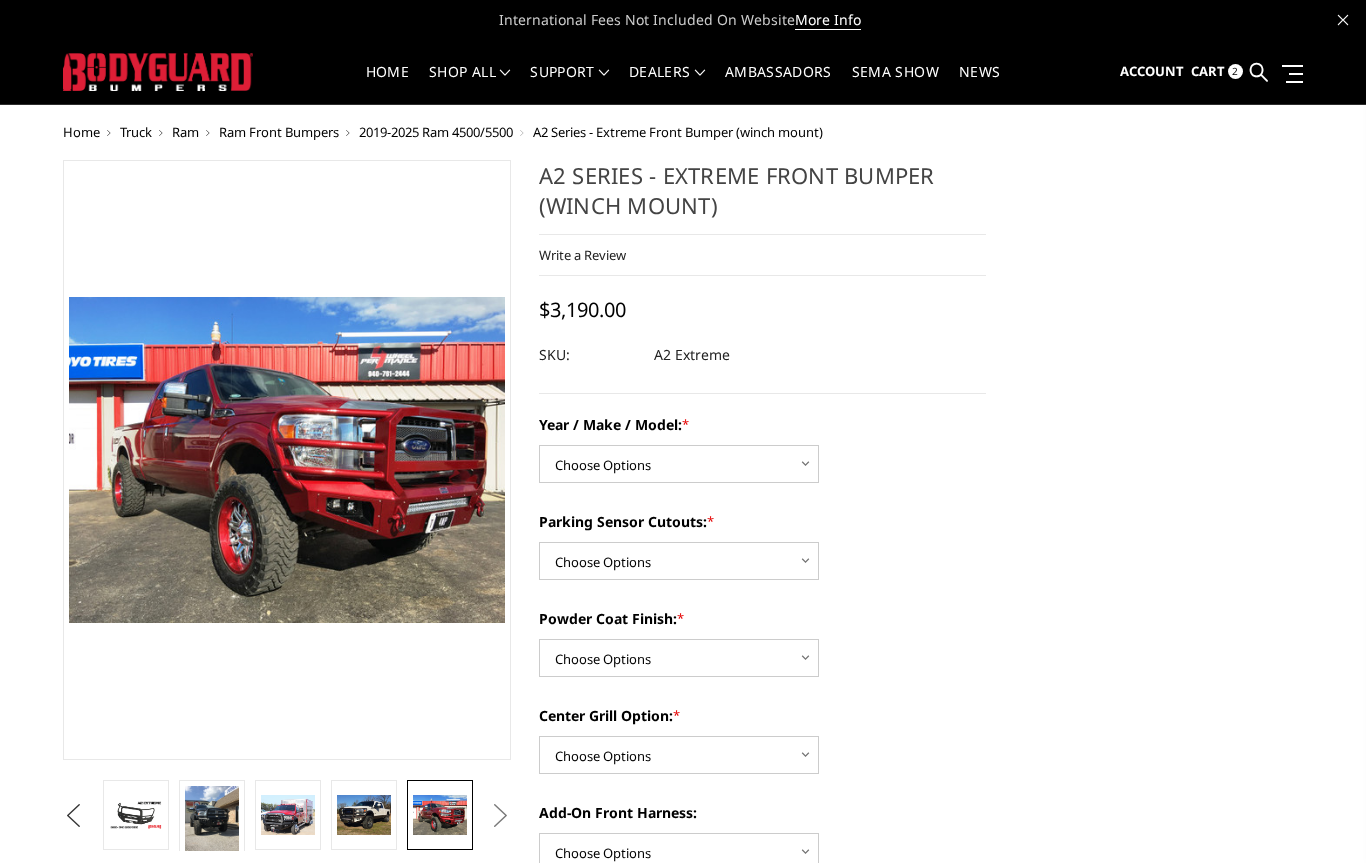 click on "Previous" at bounding box center [73, 816] 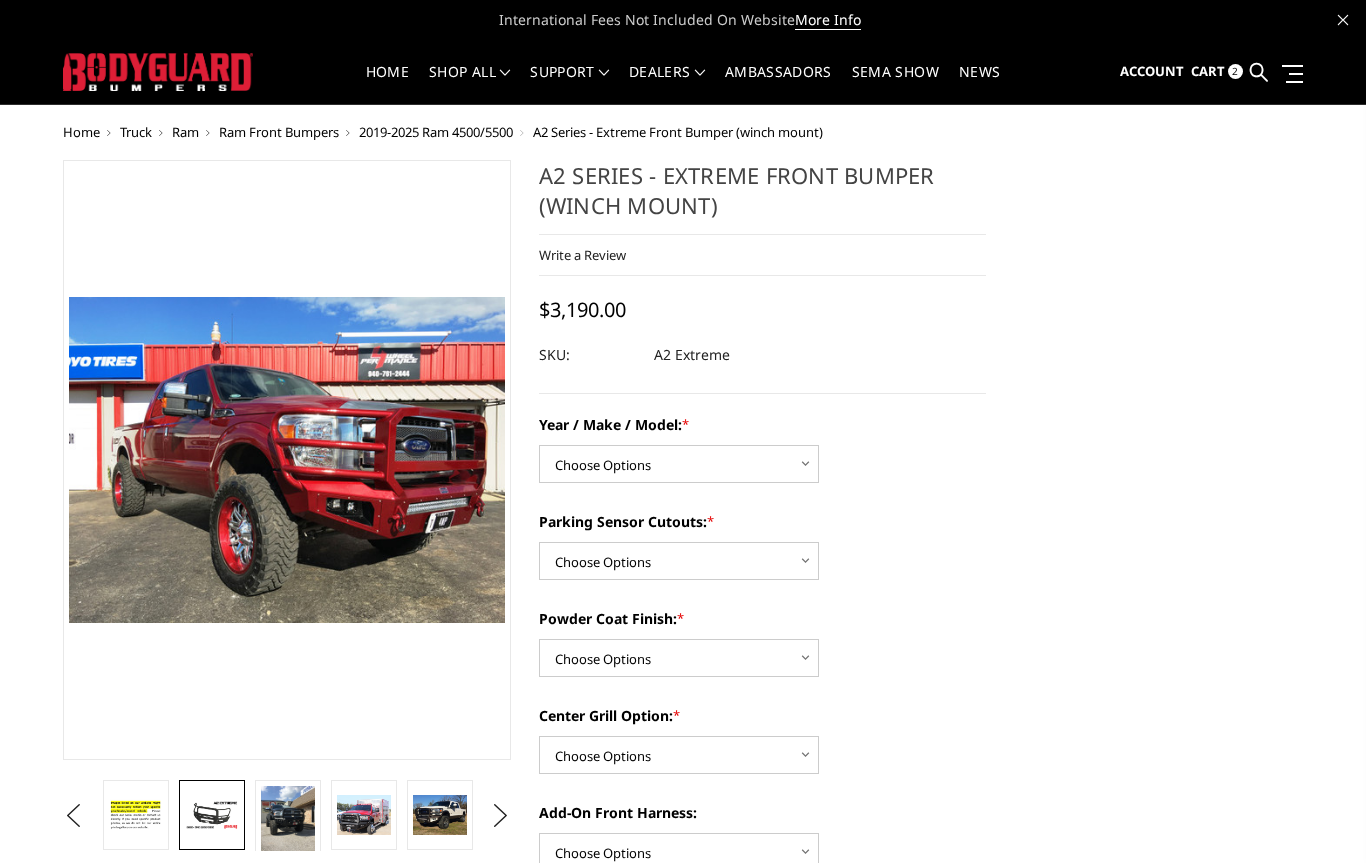 click at bounding box center (212, 815) 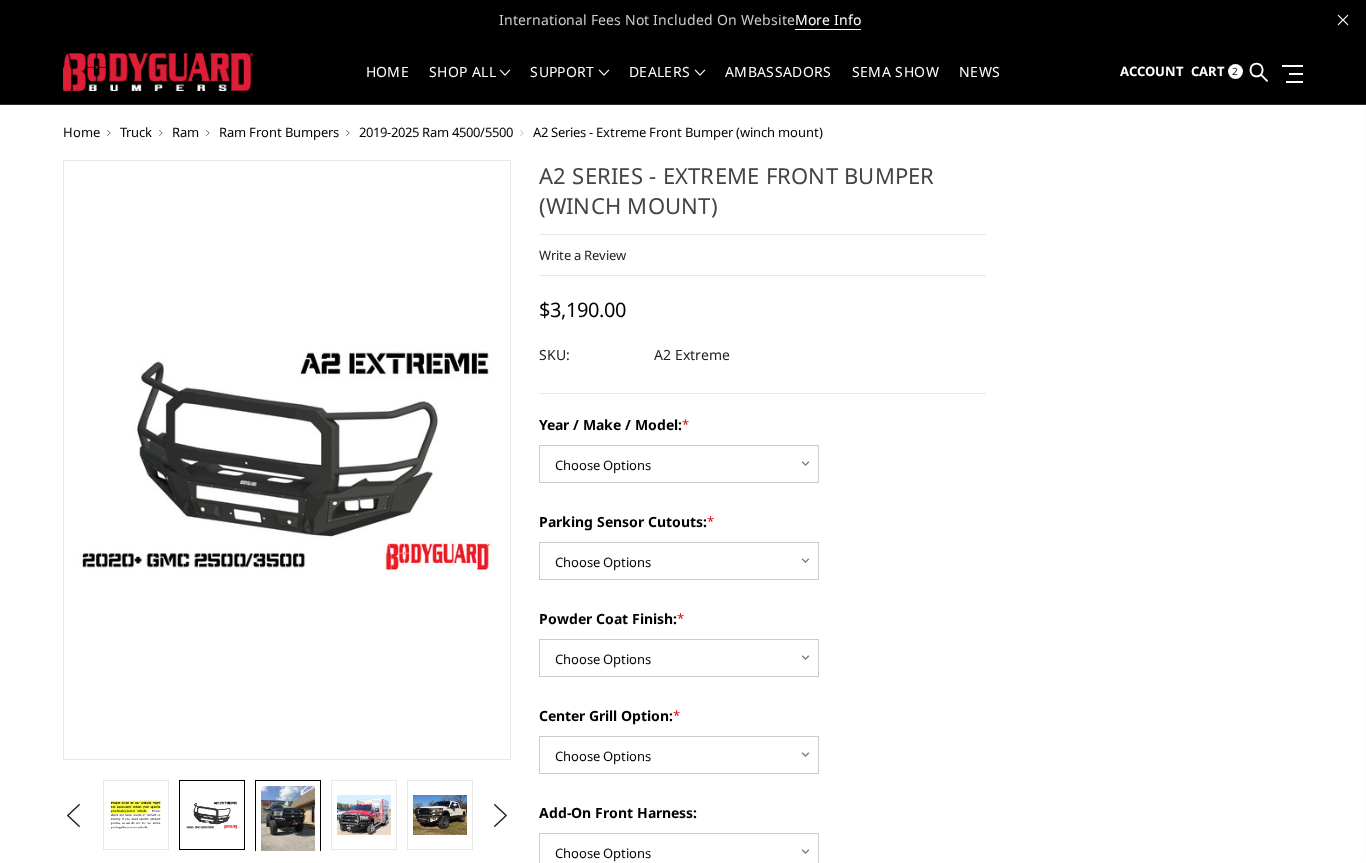 click at bounding box center [288, 822] 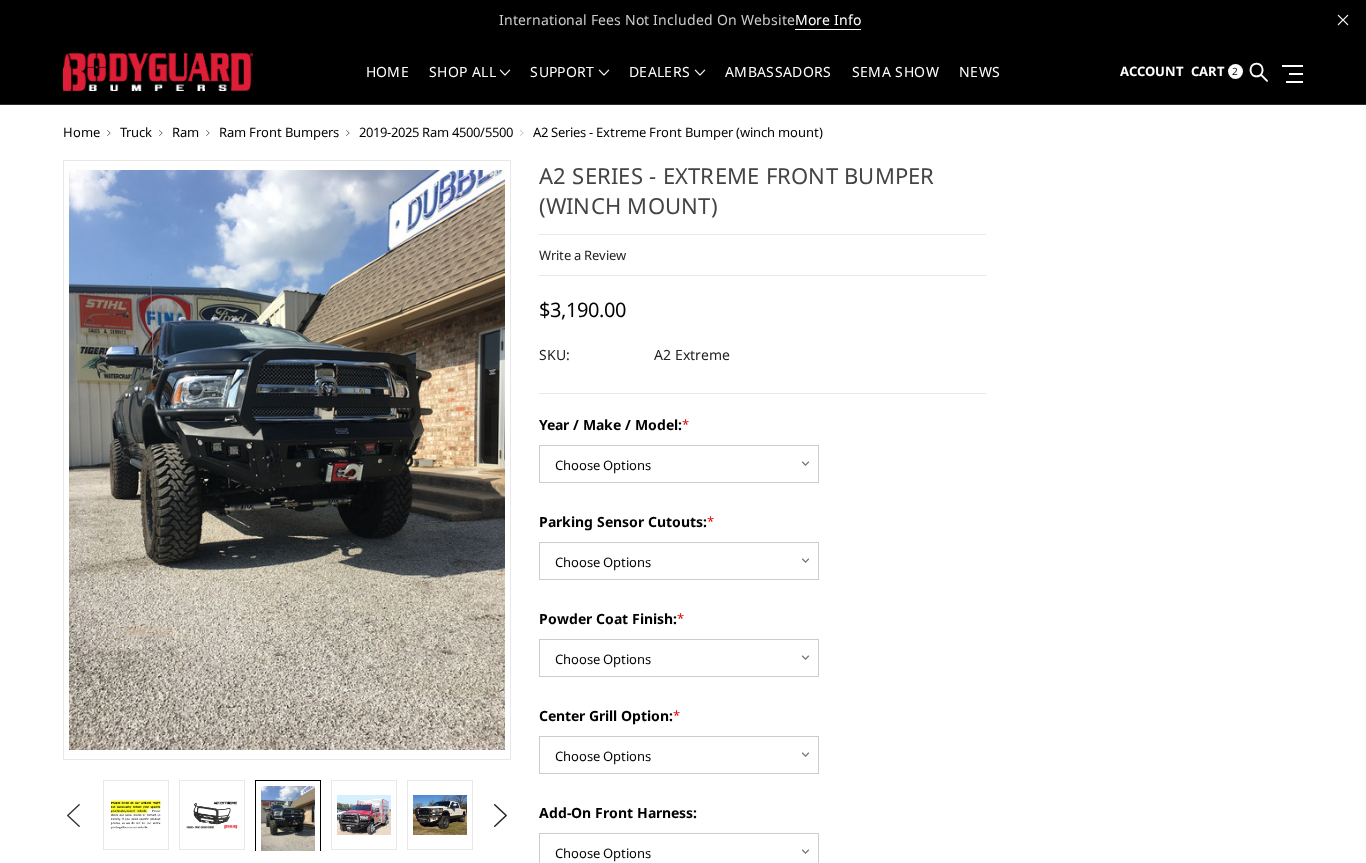 click on "Previous" at bounding box center (73, 816) 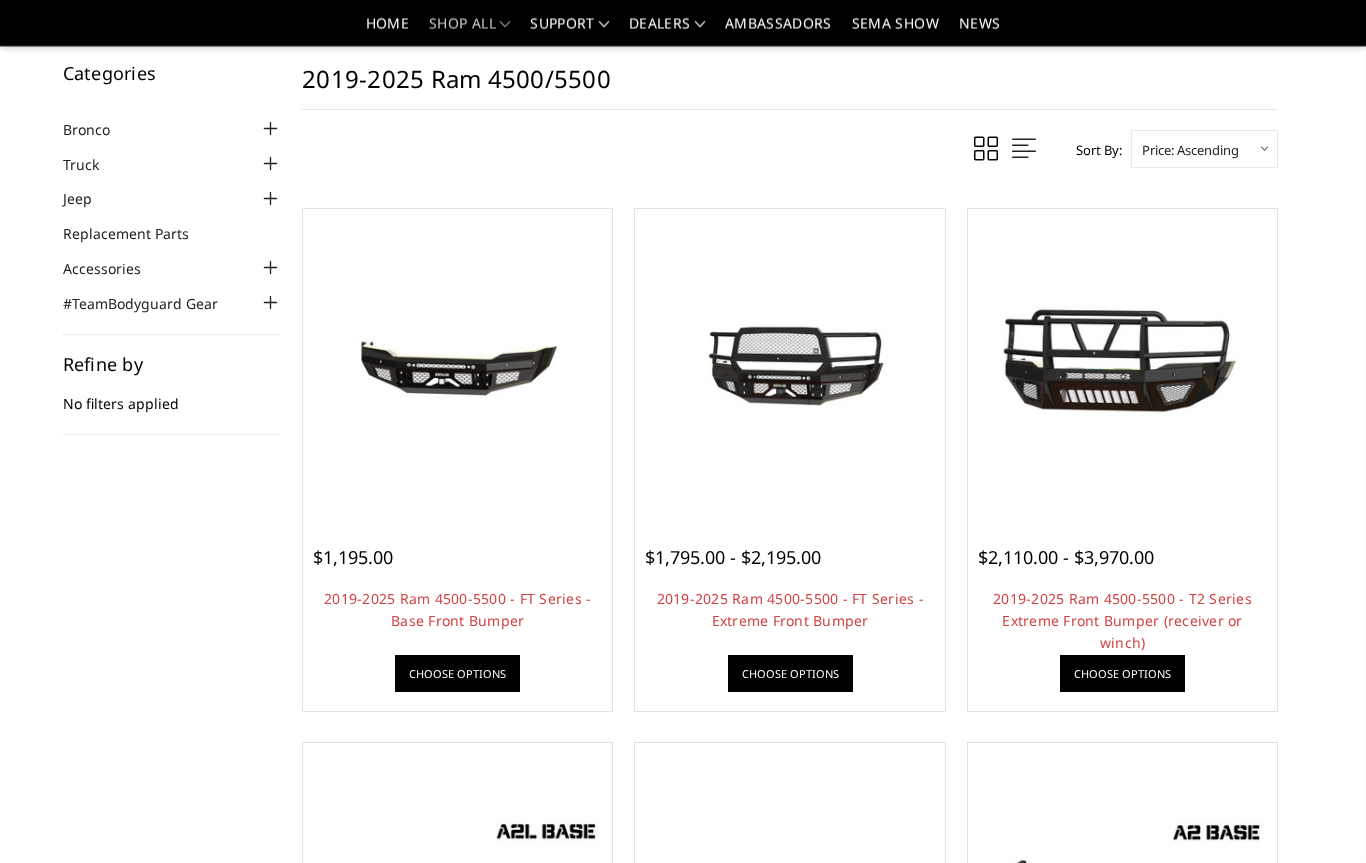 scroll, scrollTop: 0, scrollLeft: 0, axis: both 